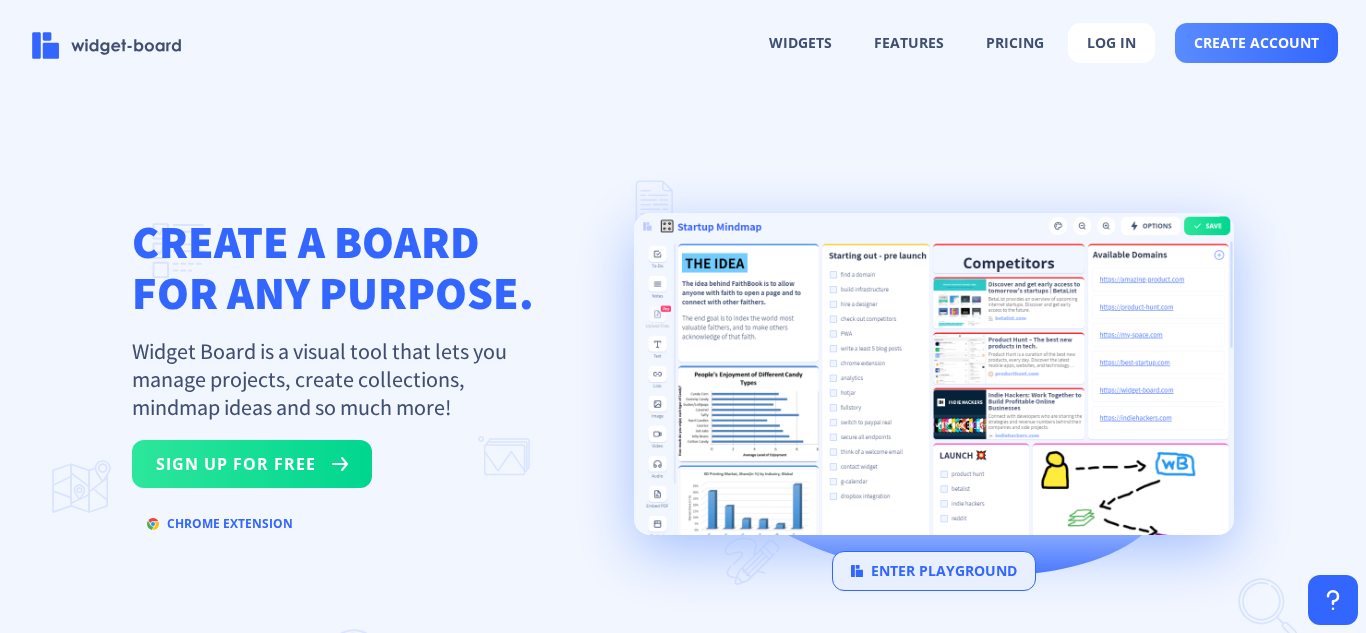 scroll, scrollTop: 0, scrollLeft: 0, axis: both 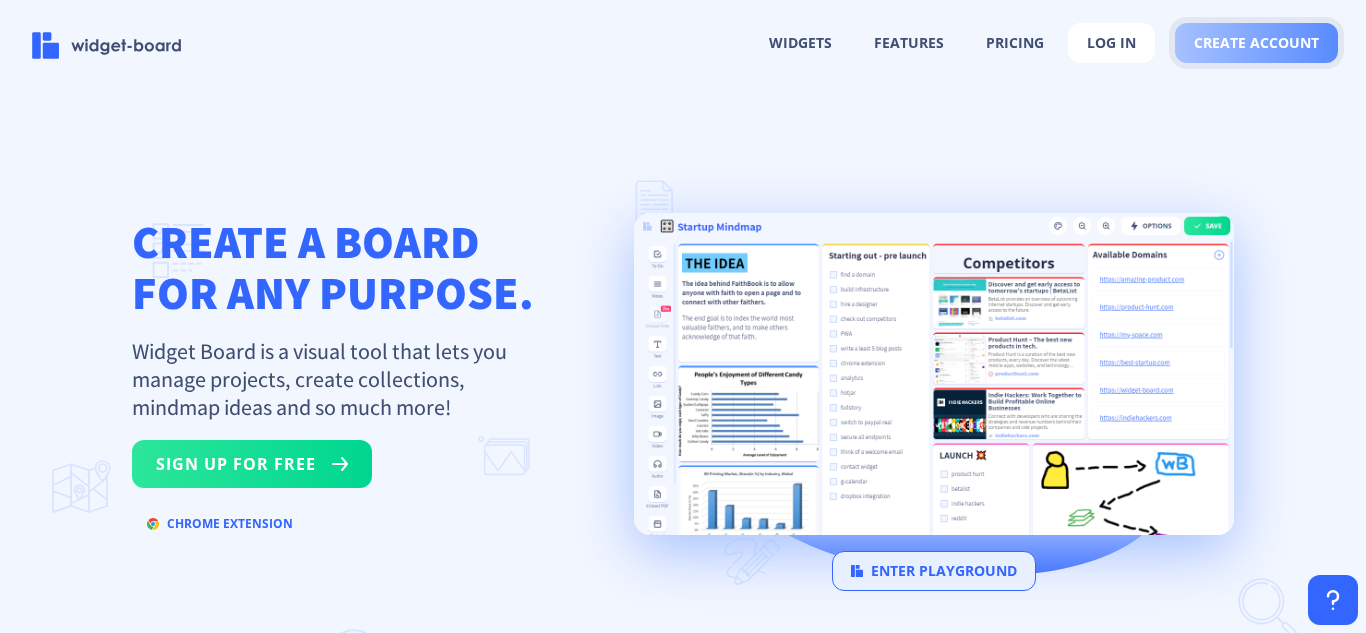 click on "create account" at bounding box center [1256, 43] 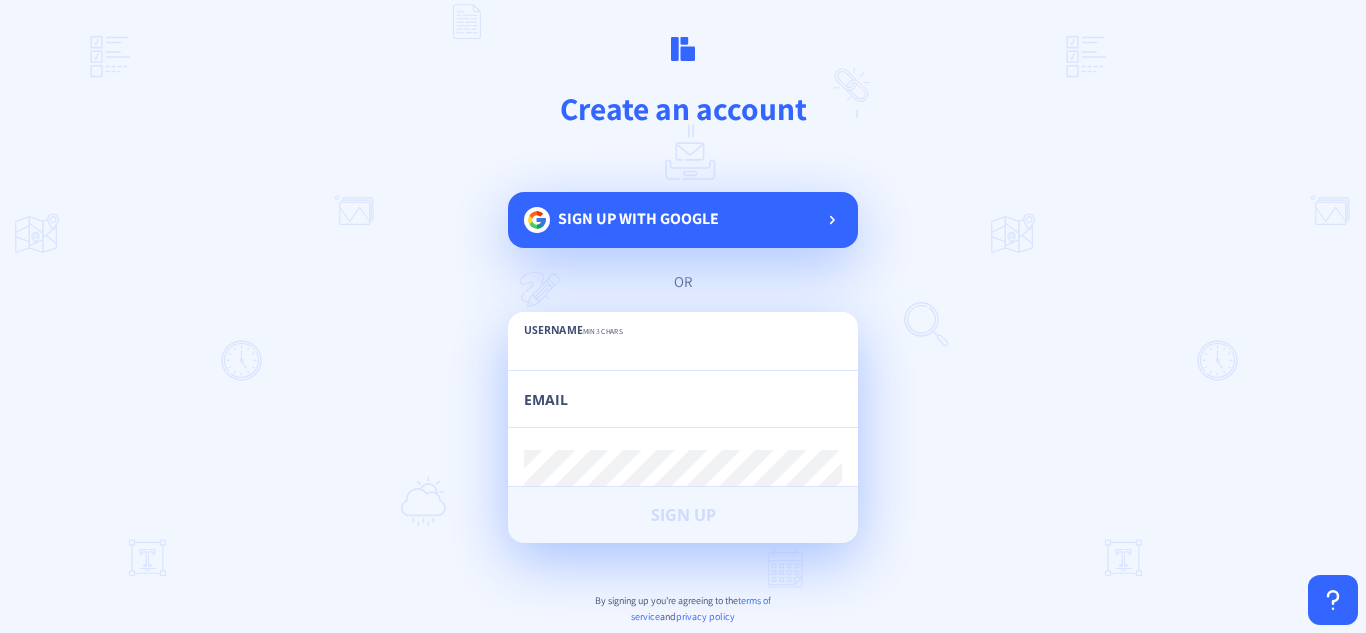 paste on "[NAME]" 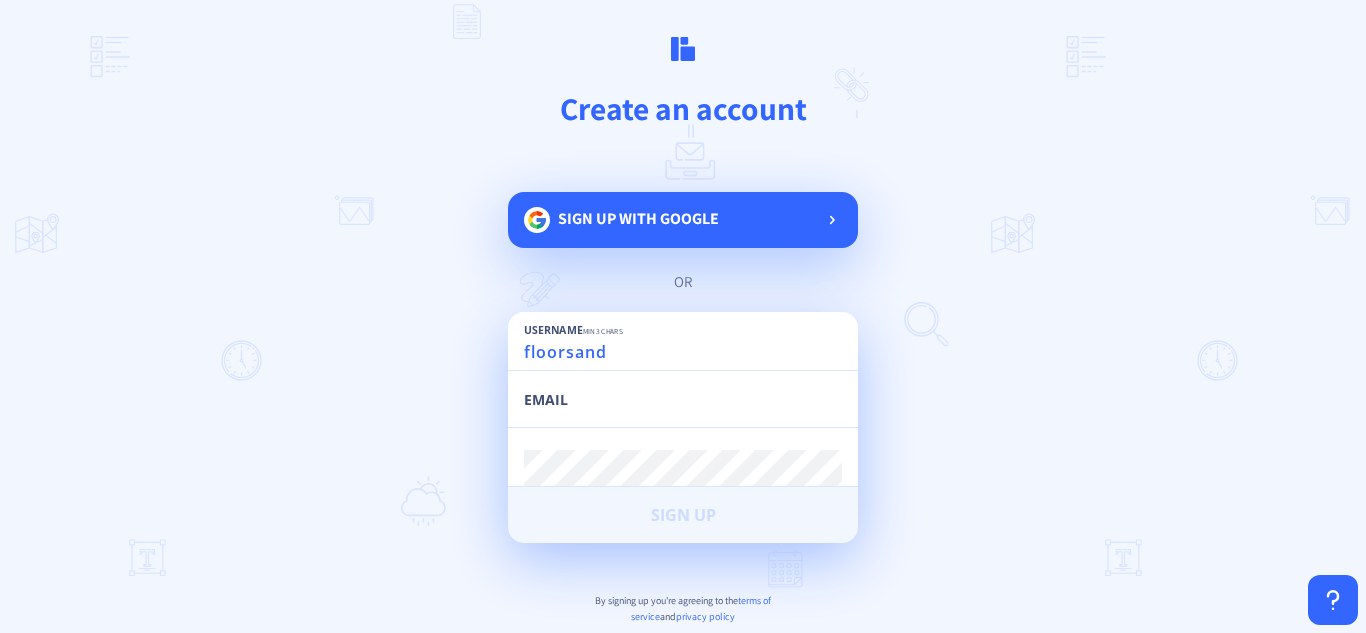 type on "[NAME]" 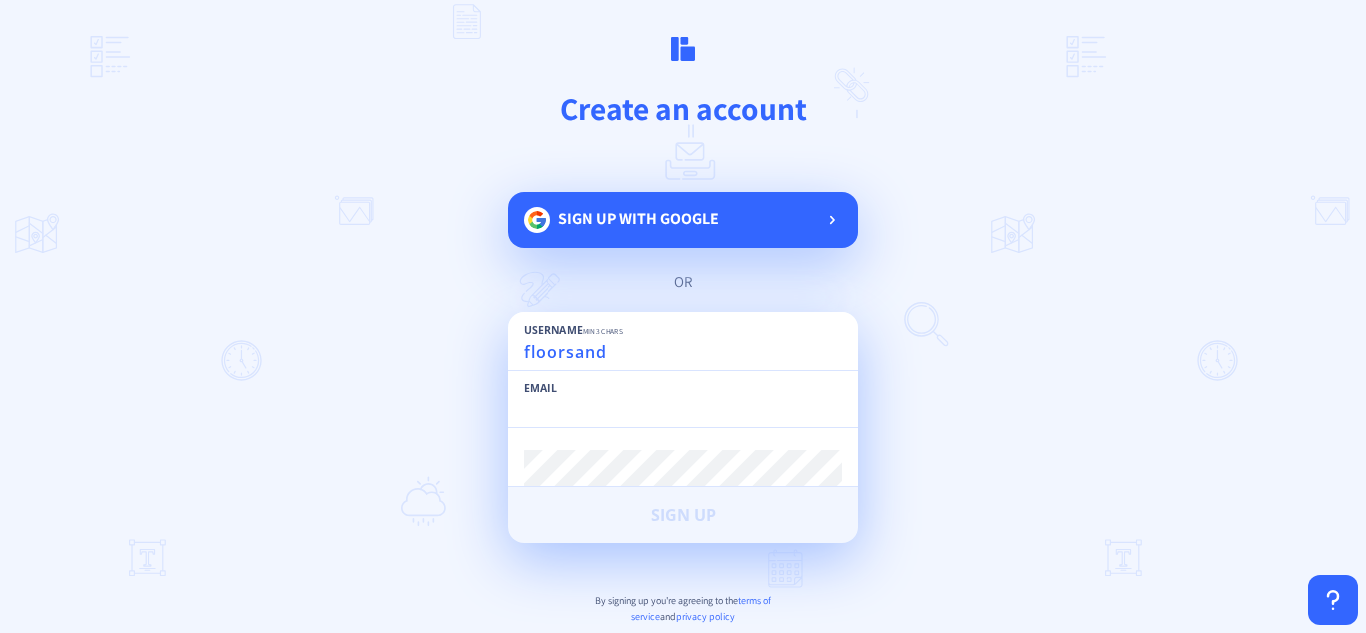 paste on "floorsandingsrq@baskmail.com" 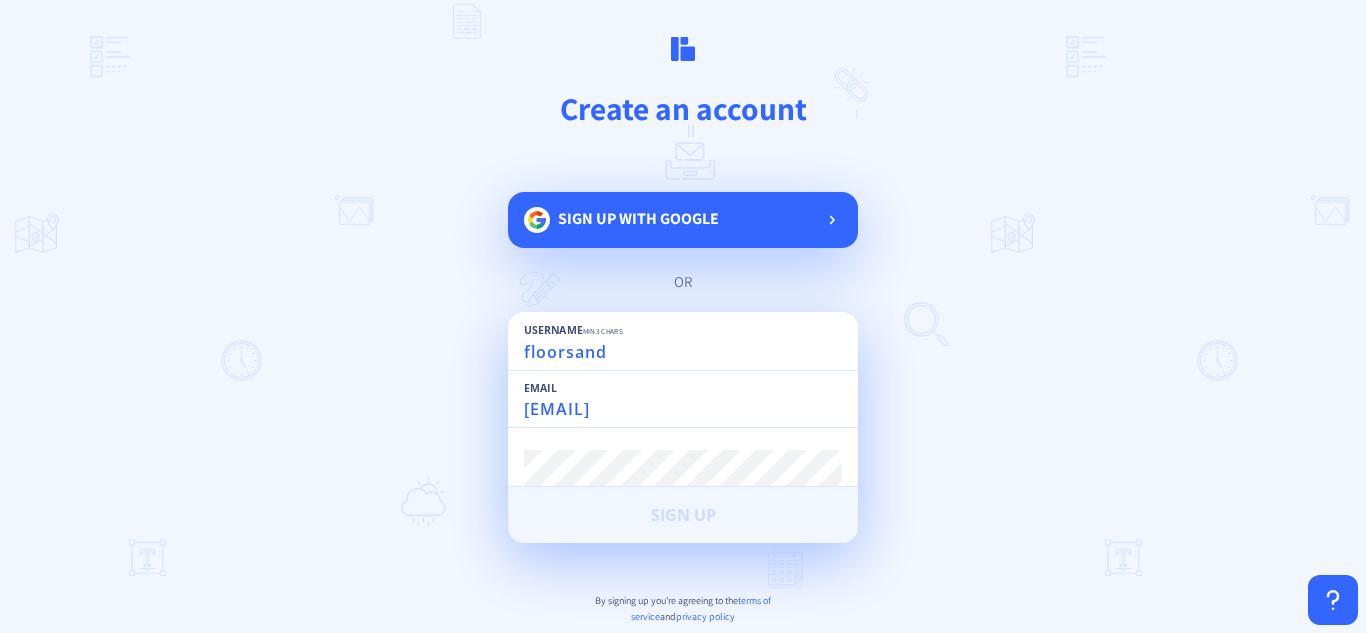 type on "floorsandingsrq@baskmail.com" 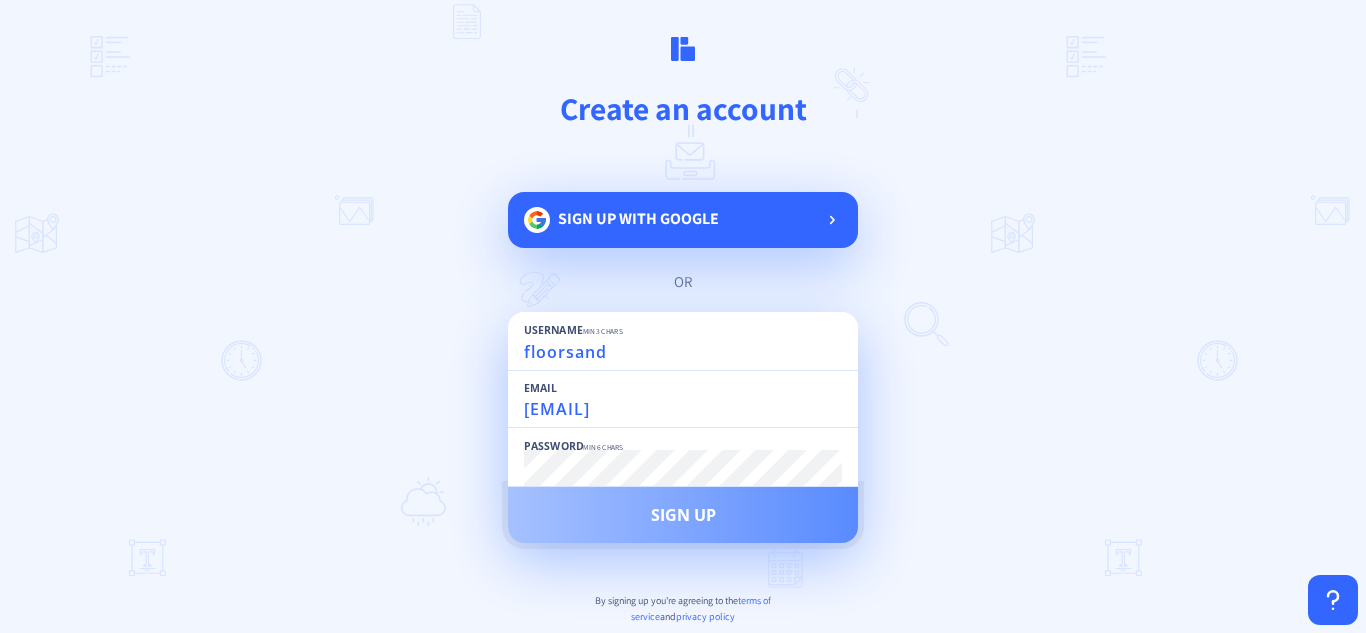 click on "Sign Up" 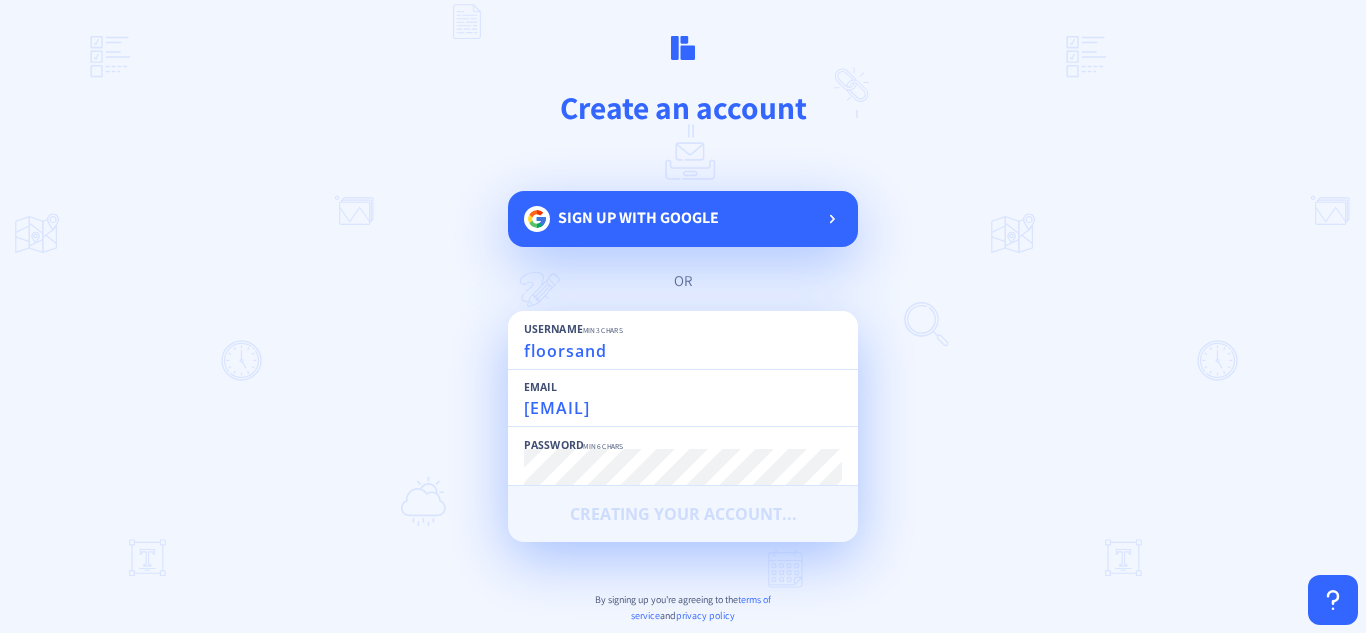 scroll, scrollTop: 0, scrollLeft: 0, axis: both 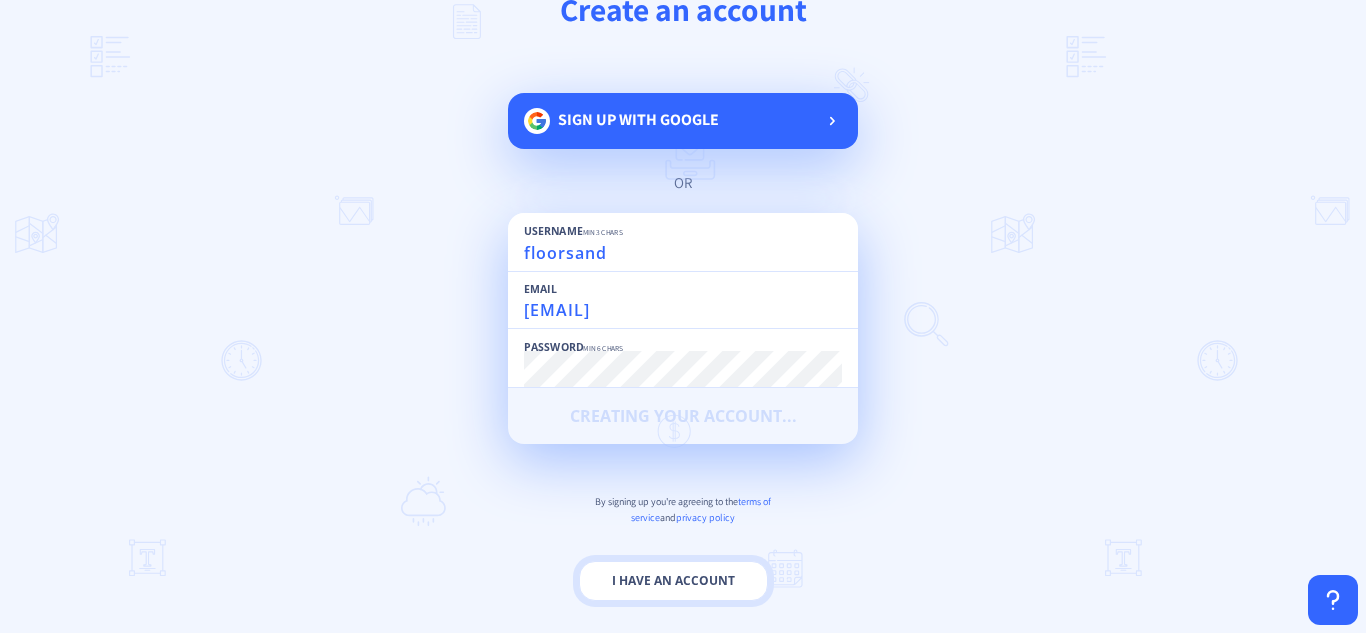 click on "I have an account" 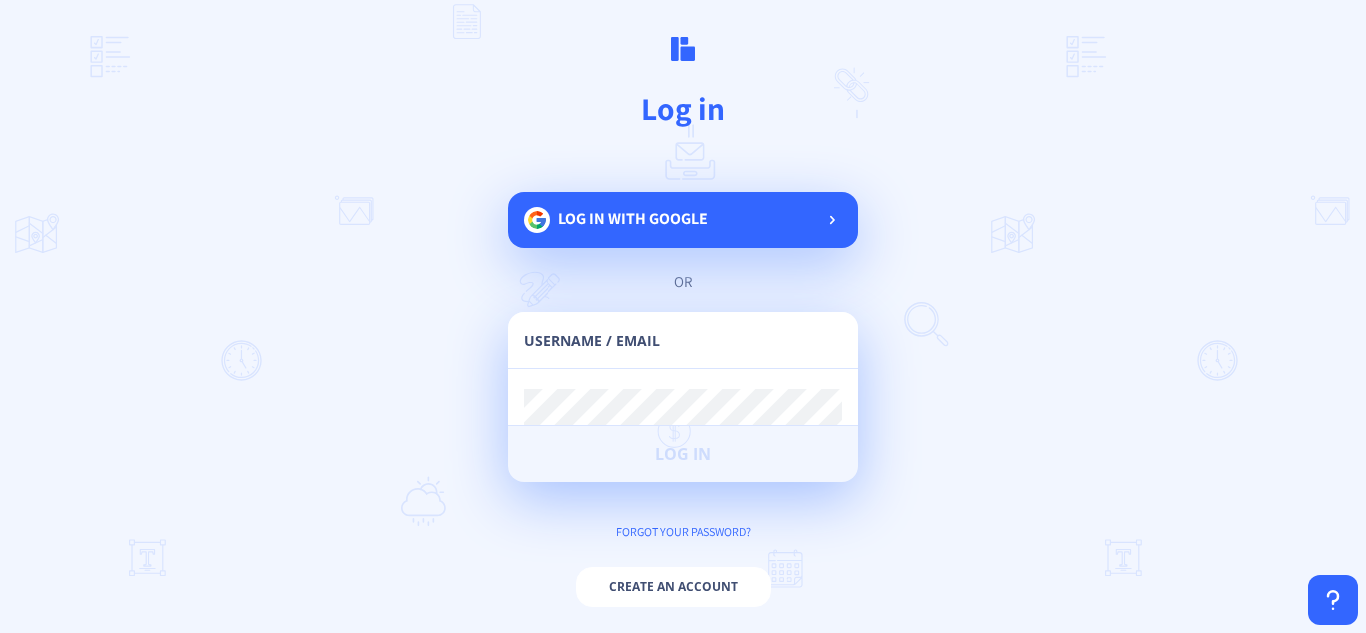click on "Username / Email" 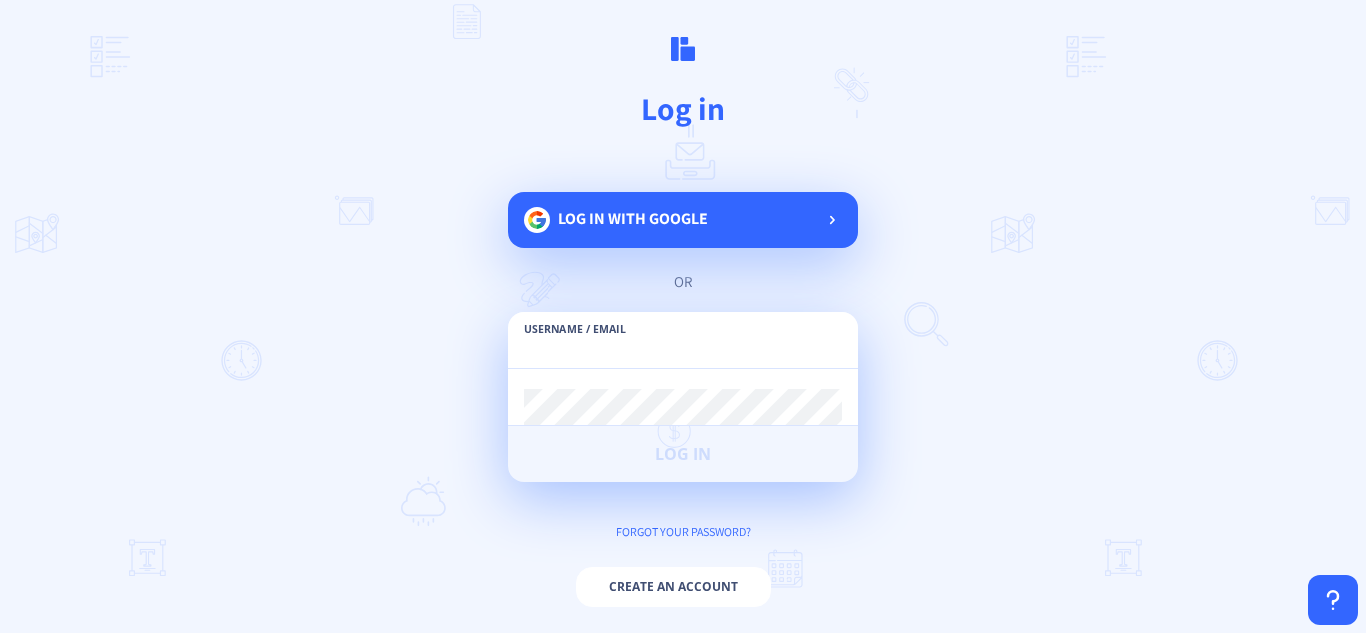 paste on "floorsandingsrq@baskmail.com" 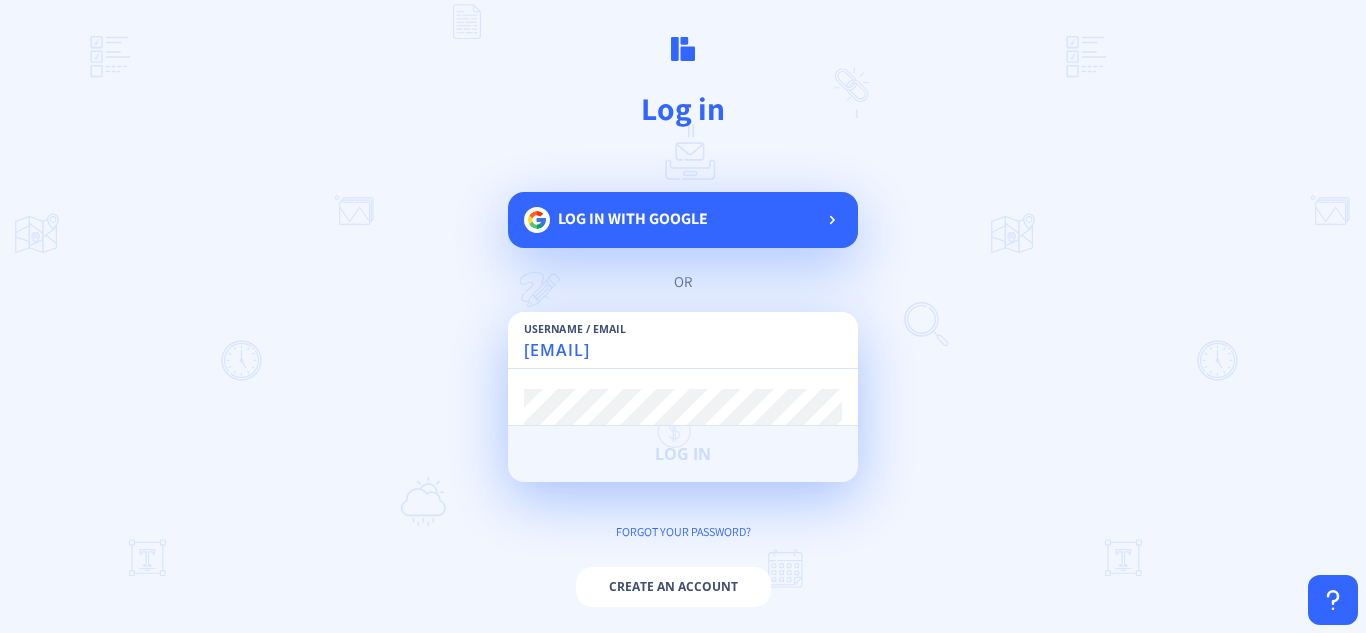 type on "floorsandingsrq@baskmail.com" 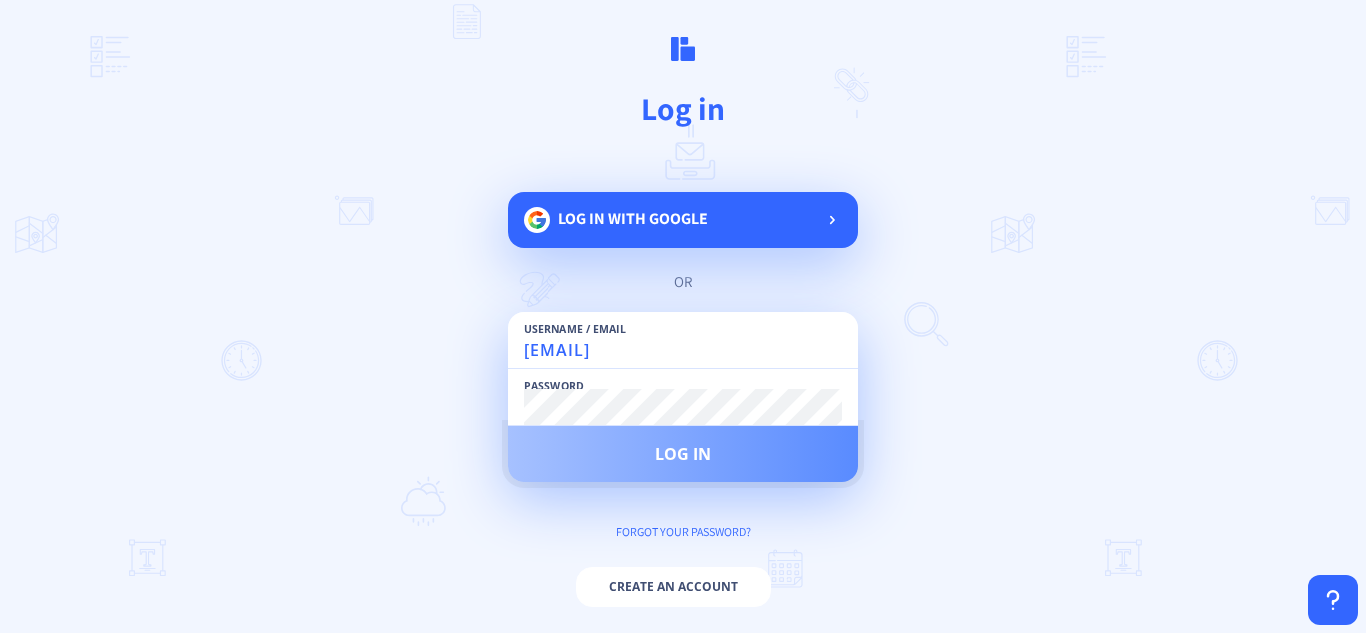 click on "Log in" 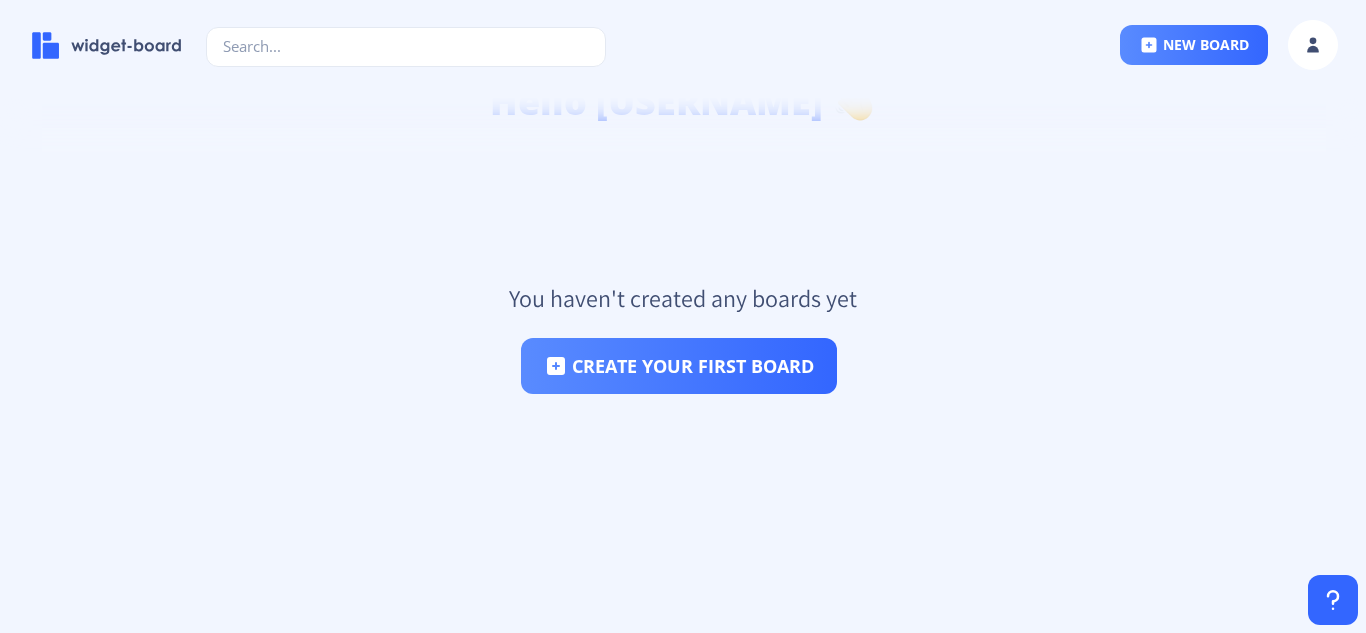 scroll, scrollTop: 127, scrollLeft: 0, axis: vertical 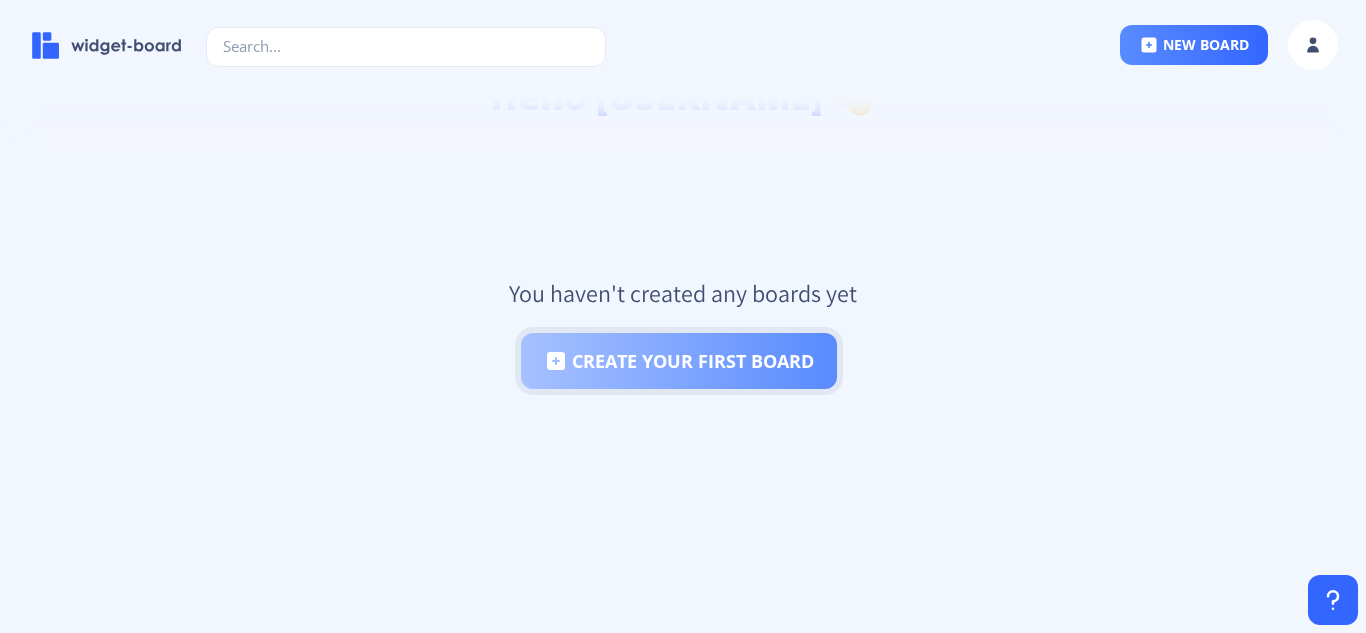 click on "create your first board" at bounding box center (679, 361) 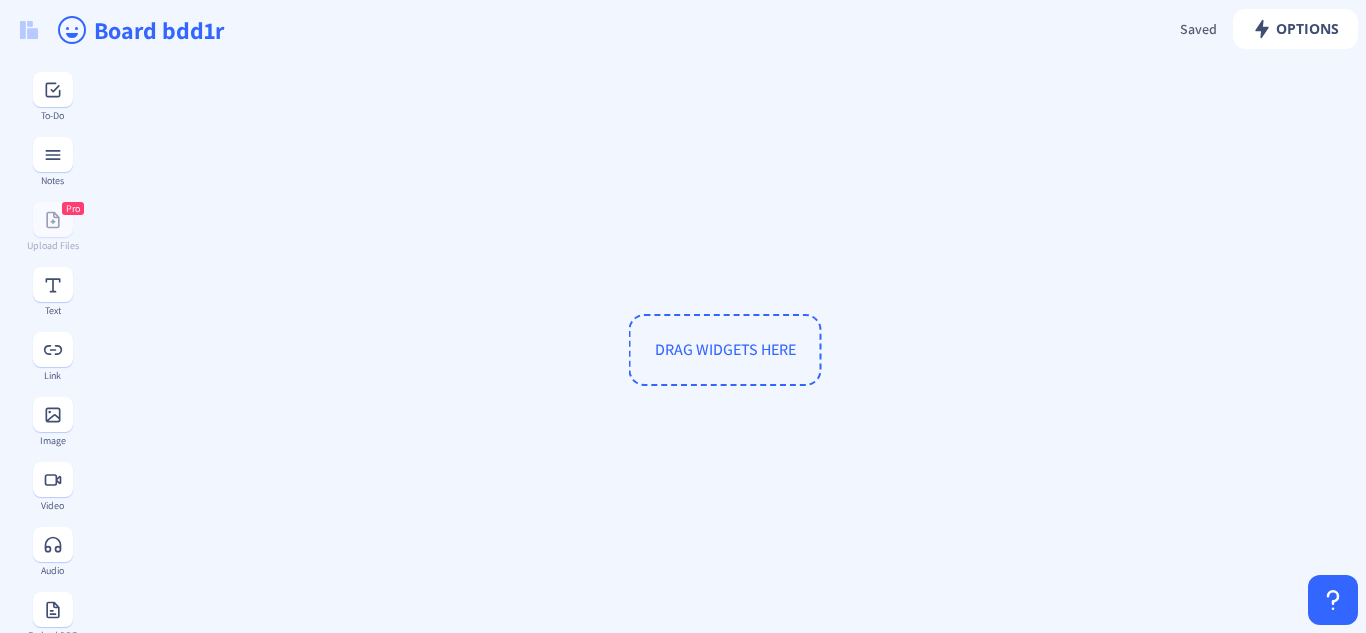 click on "DRAG WIDGETS HERE" 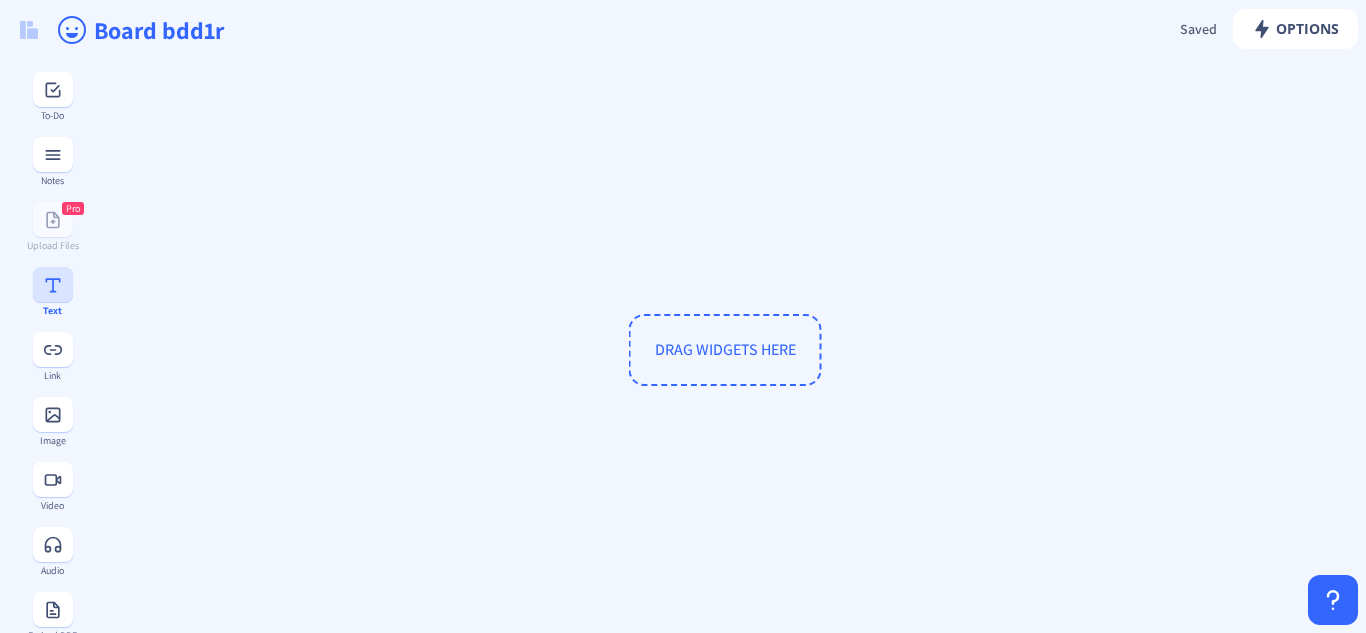 click 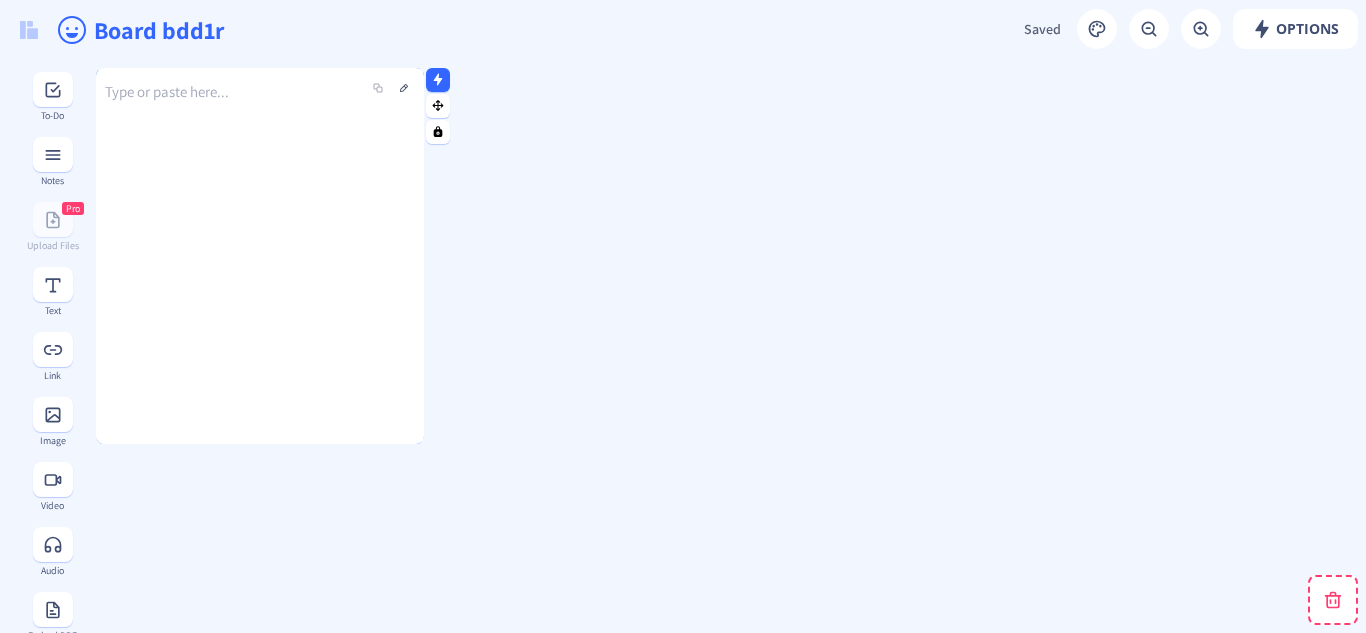 click on "Type or paste here..." at bounding box center (260, 241) 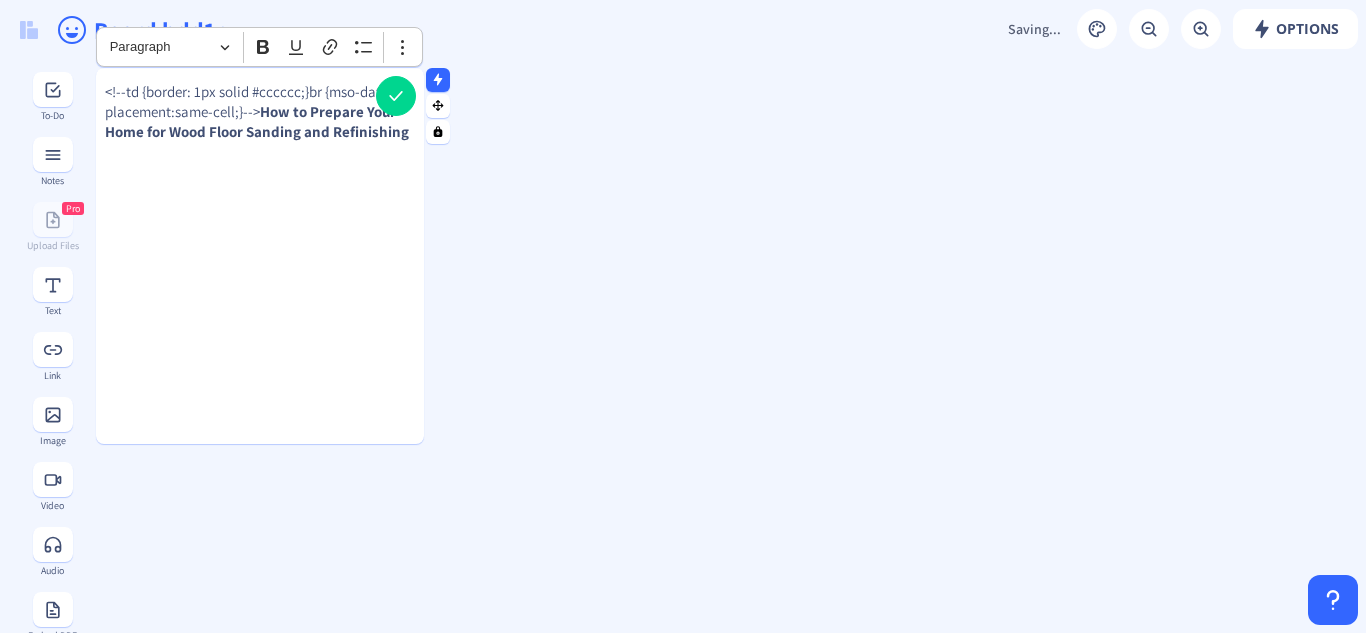 click on "How to Prepare Your Home for Wood Floor Sanding and Refinishing" at bounding box center [257, 121] 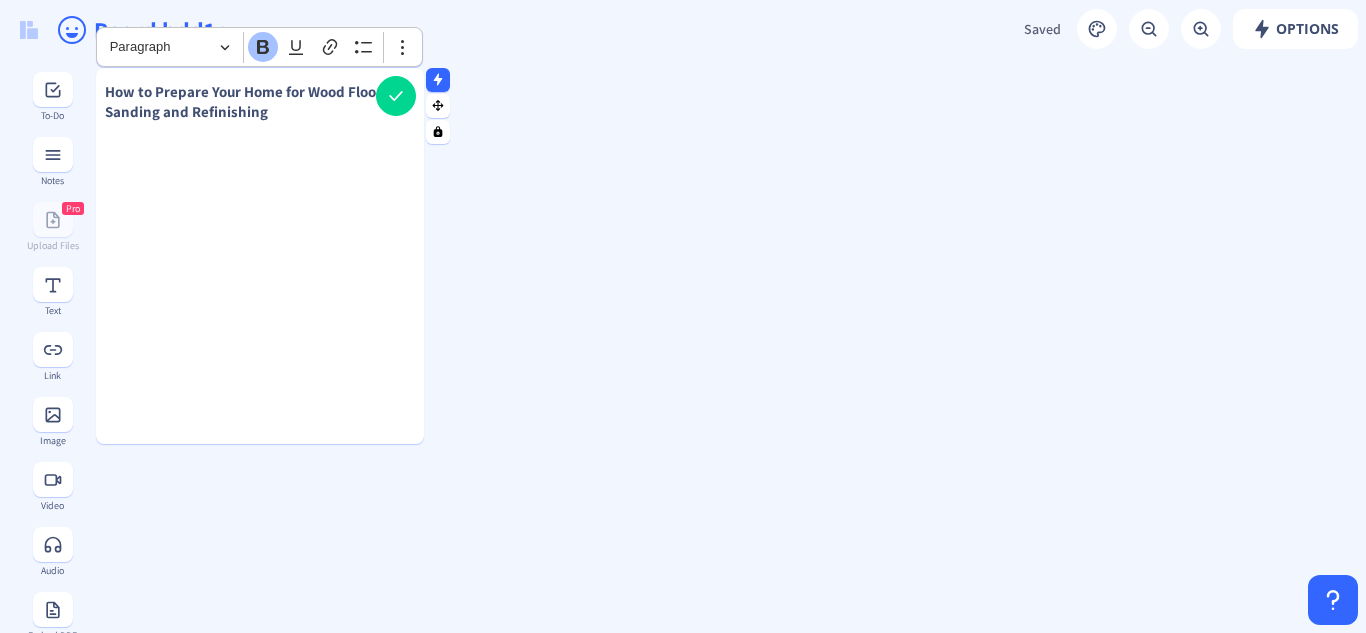 click on "How to Prepare Your Home for Wood Floor Sanding and Refinishing" at bounding box center [260, 102] 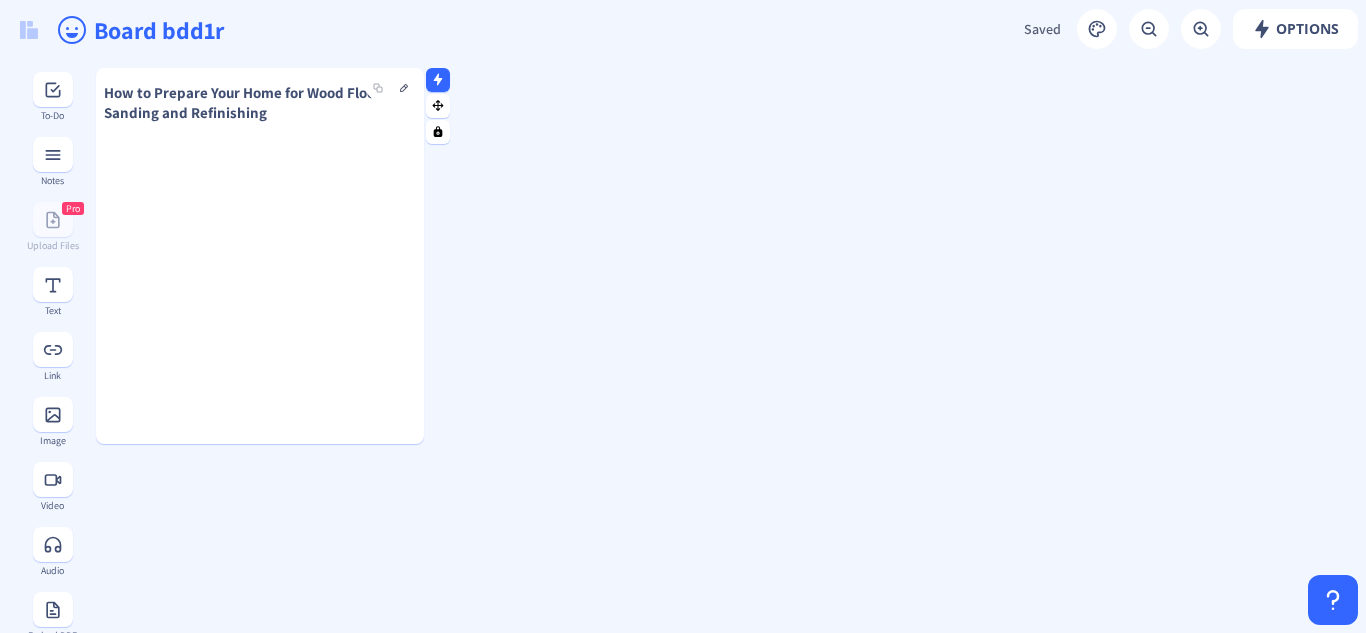 click 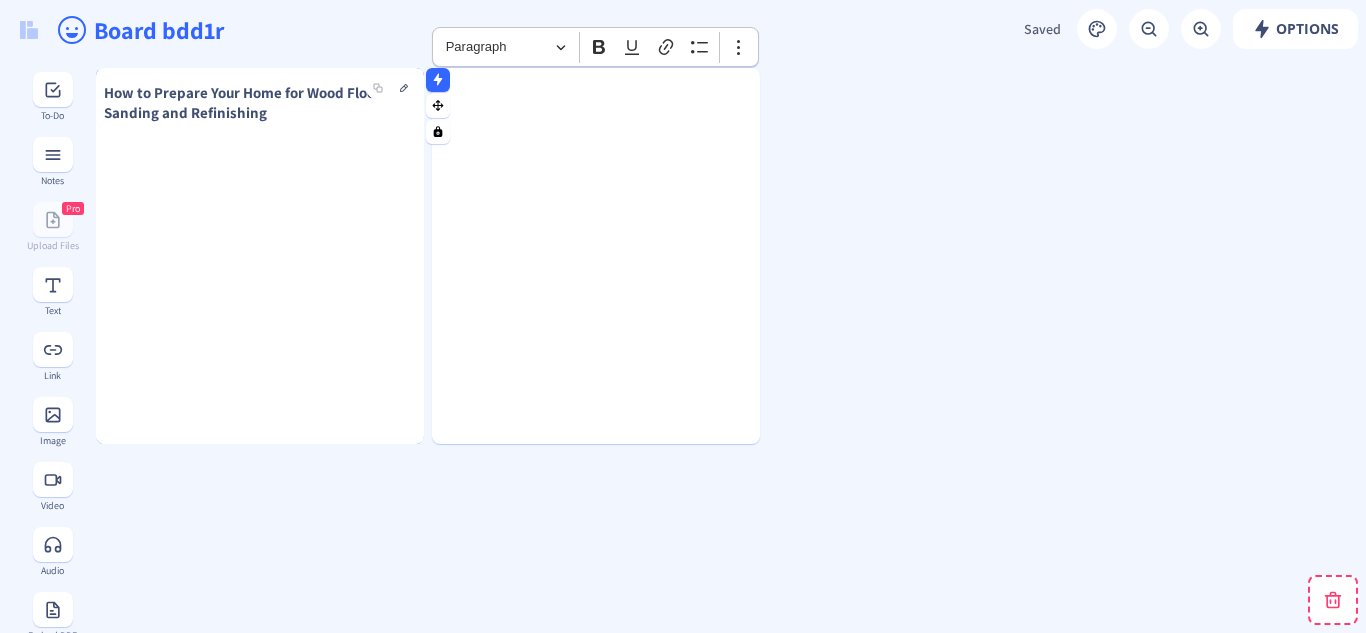 click on "How to Prepare Your Home for Wood Floor Sanding and Refinishing" at bounding box center (260, 103) 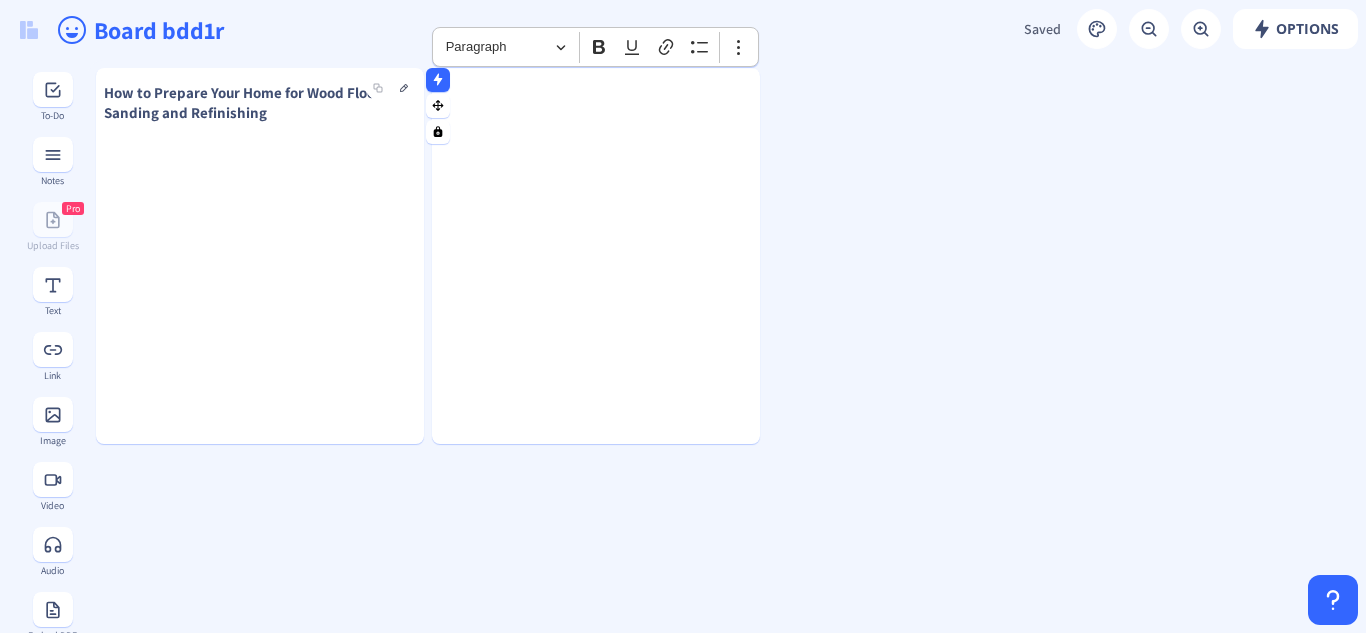 click on "How to Prepare Your Home for Wood Floor Sanding and Refinishing" at bounding box center [260, 103] 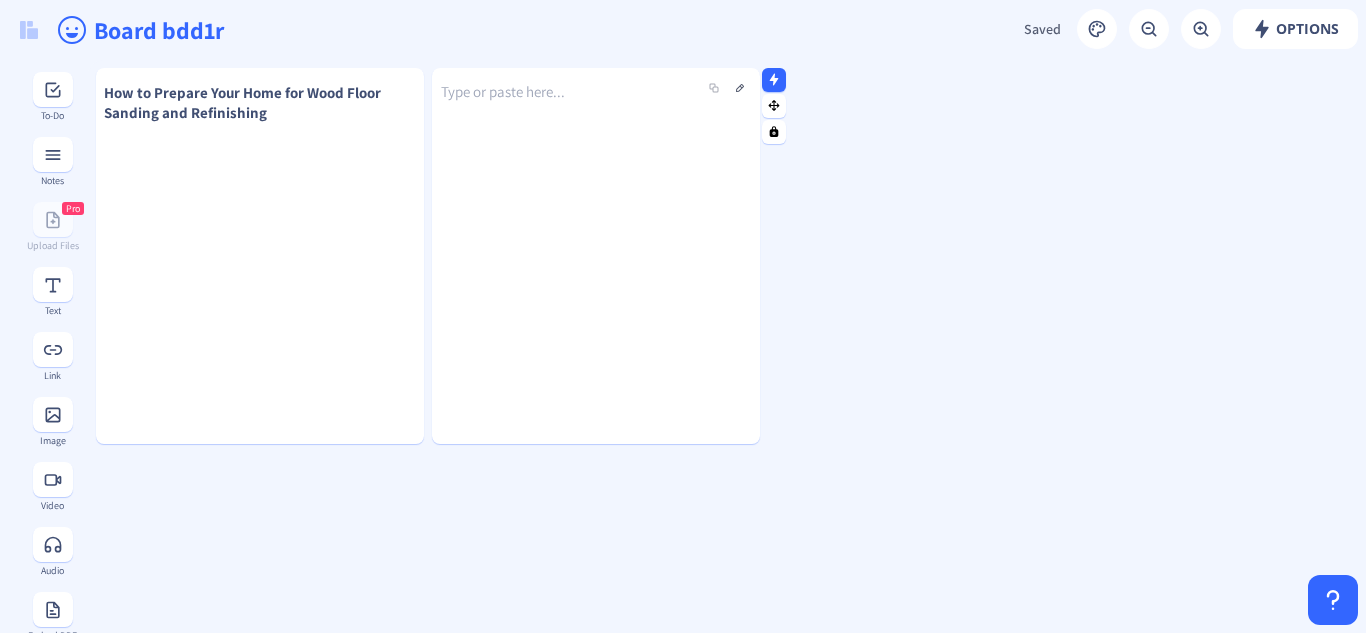 click on "Type or paste here..." at bounding box center (596, 92) 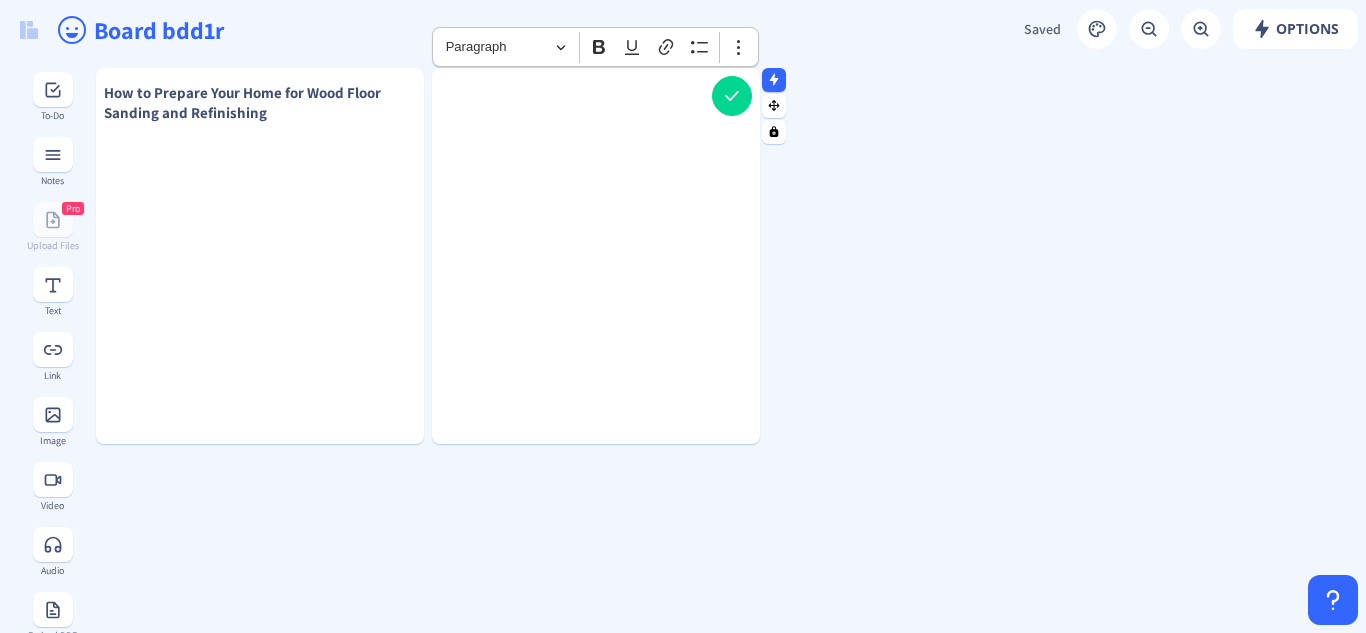 click at bounding box center (596, 92) 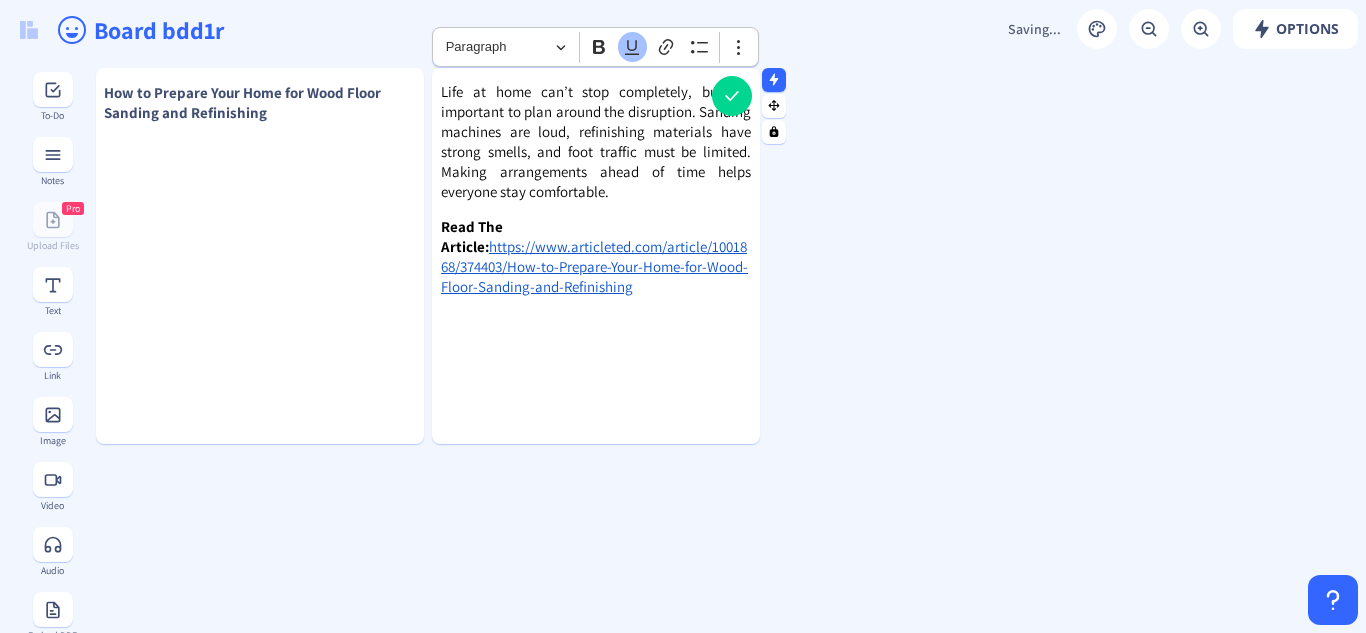 click on "Life at home can’t stop completely, but it’s important to plan around the disruption. Sanding machines are loud, refinishing materials have strong smells, and foot traffic must be limited. Making arrangements ahead of time helps everyone stay comfortable." at bounding box center [596, 141] 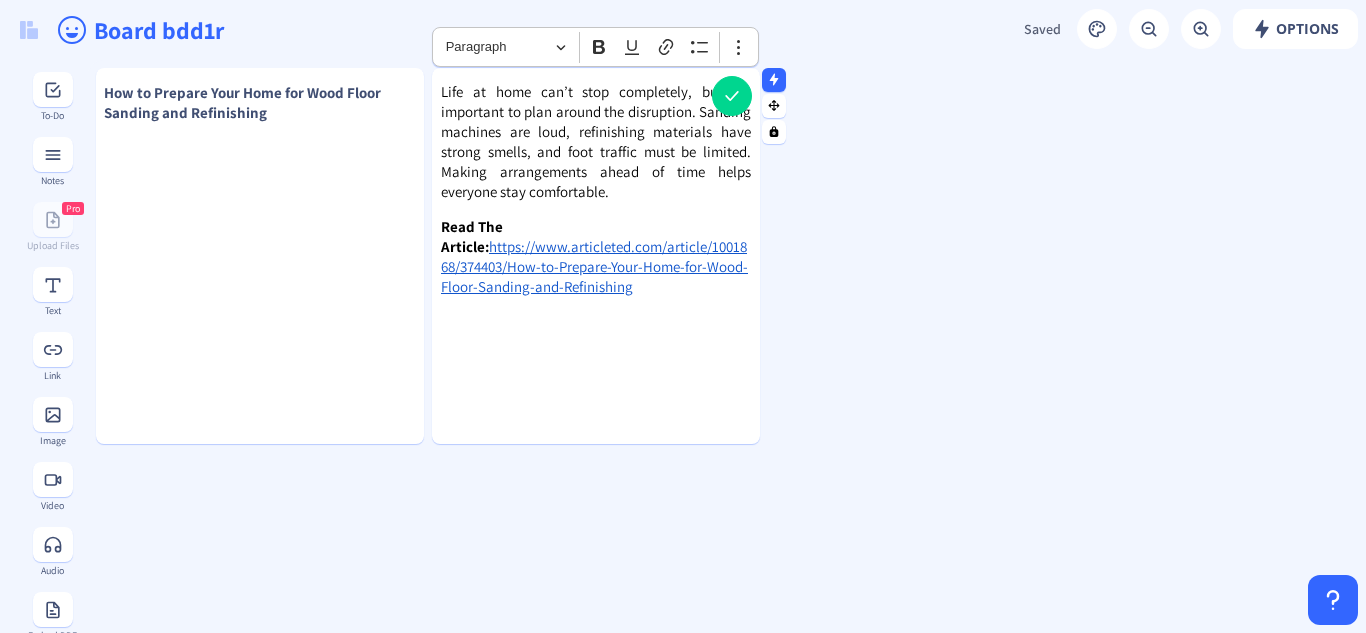 click on "Life at home can’t stop completely, but it’s important to plan around the disruption. Sanding machines are loud, refinishing materials have strong smells, and foot traffic must be limited. Making arrangements ahead of time helps everyone stay comfortable." at bounding box center (596, 141) 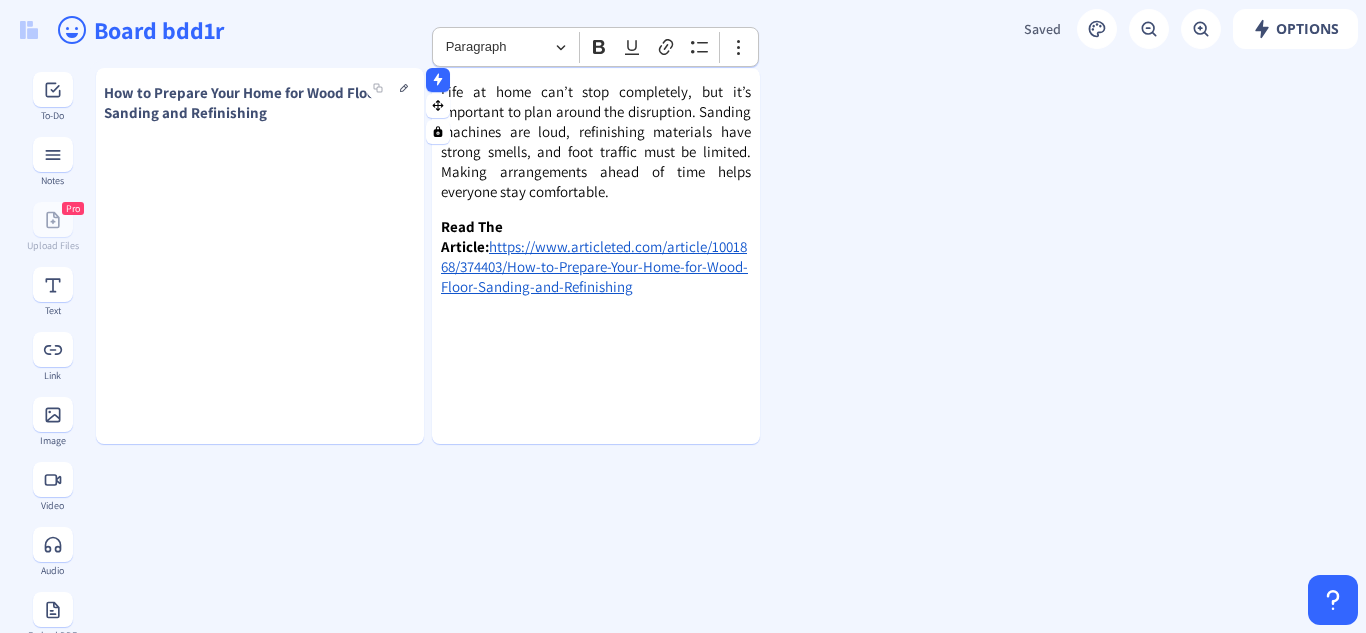 click on "How to Prepare Your Home for Wood Floor Sanding and Refinishing" at bounding box center (242, 102) 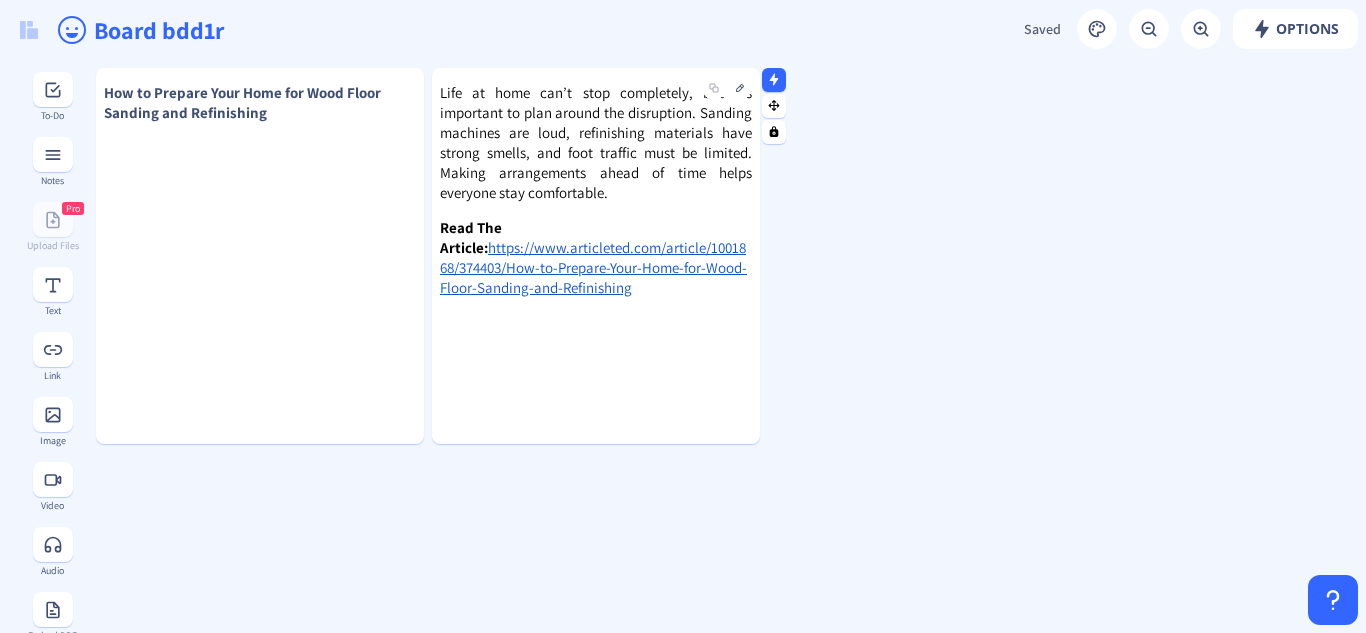 click on "Life at home can’t stop completely, but it’s important to plan around the disruption. Sanding machines are loud, refinishing materials have strong smells, and foot traffic must be limited. Making arrangements ahead of time helps everyone stay comfortable." at bounding box center (596, 142) 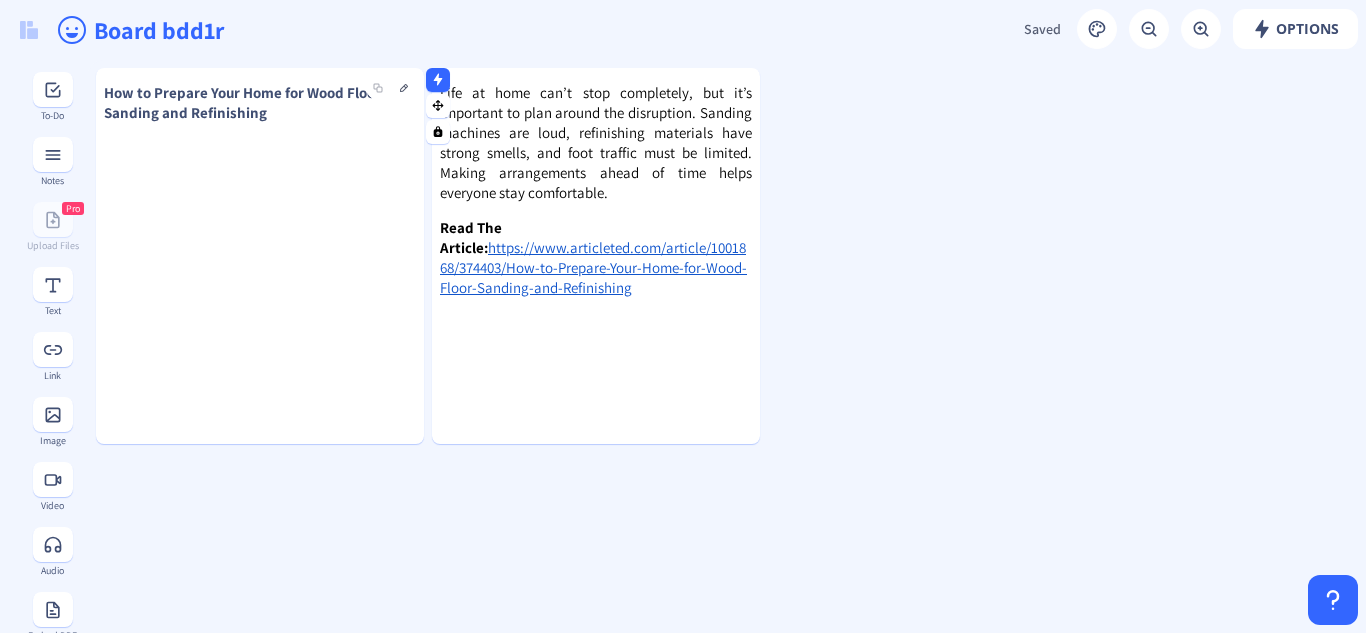 click at bounding box center [260, 148] 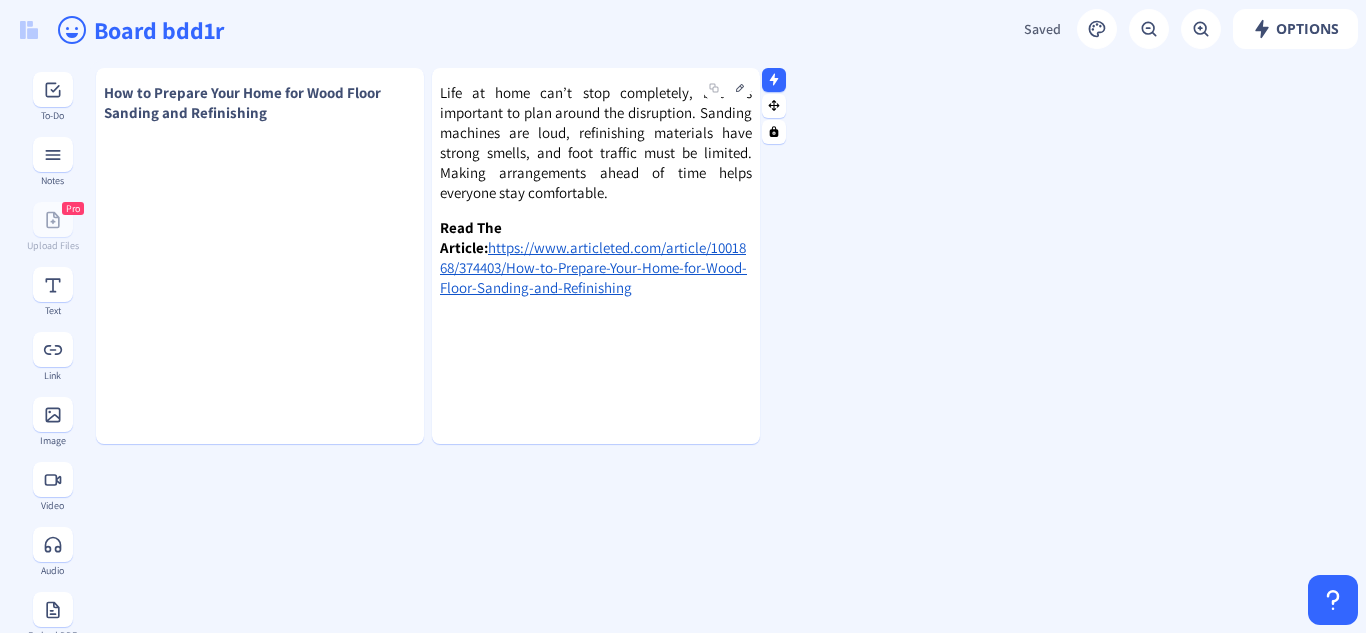click on "Life at home can’t stop completely, but it’s important to plan around the disruption. Sanding machines are loud, refinishing materials have strong smells, and foot traffic must be limited. Making arrangements ahead of time helps everyone stay comfortable." at bounding box center (596, 143) 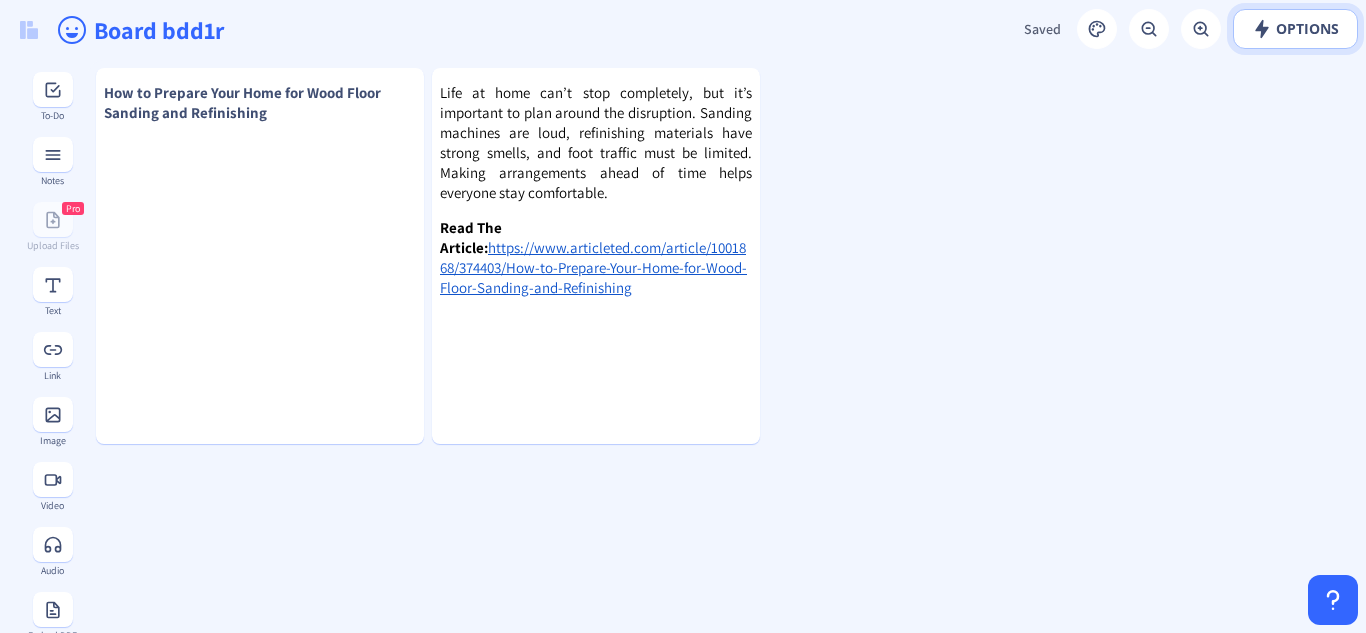 click on "Options" 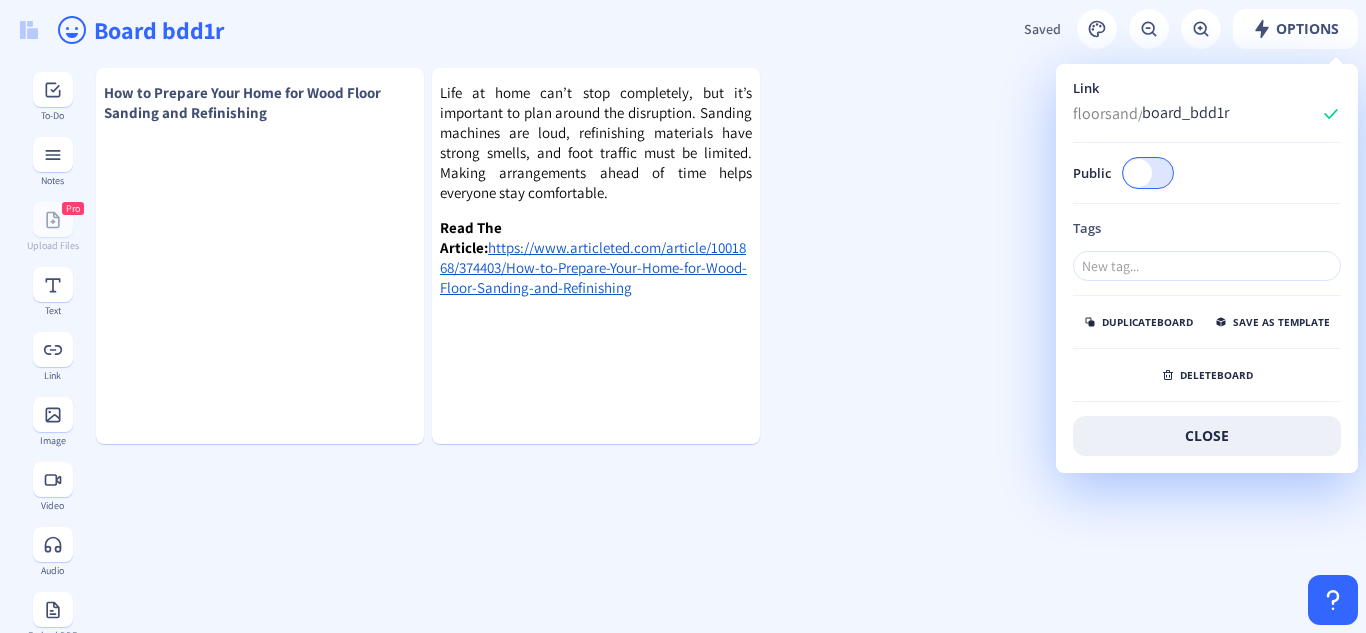 click at bounding box center [1138, 173] 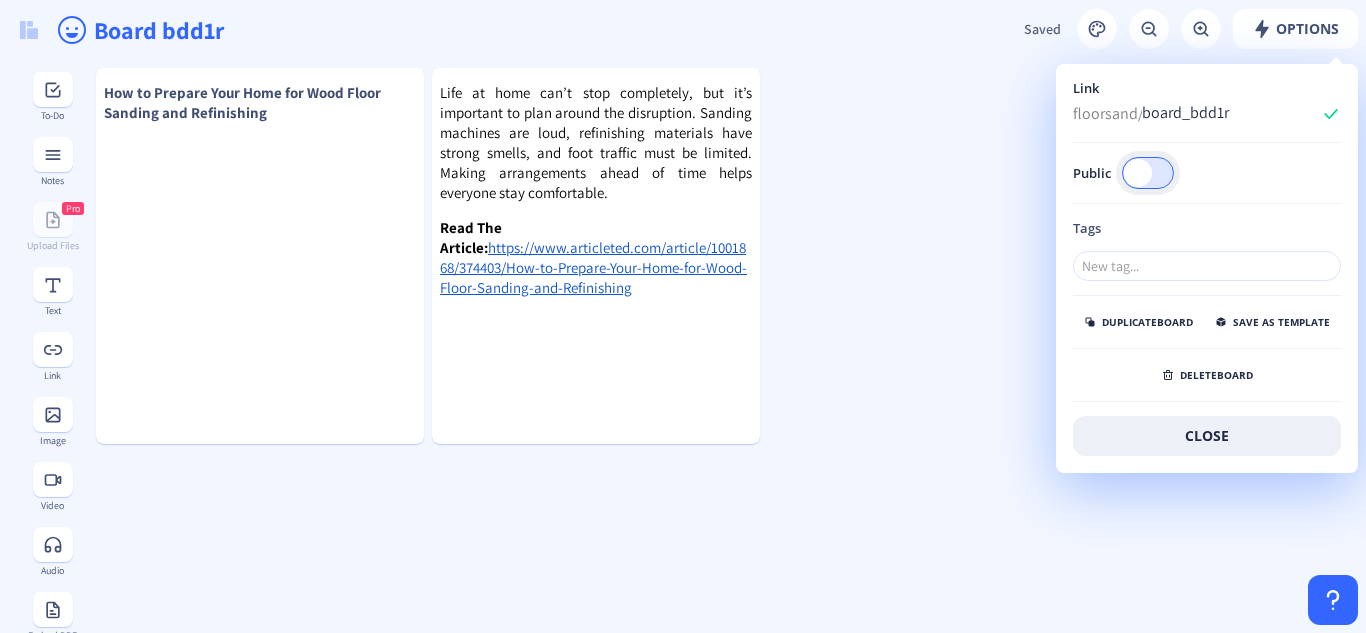 click on "Public" at bounding box center [1173, 172] 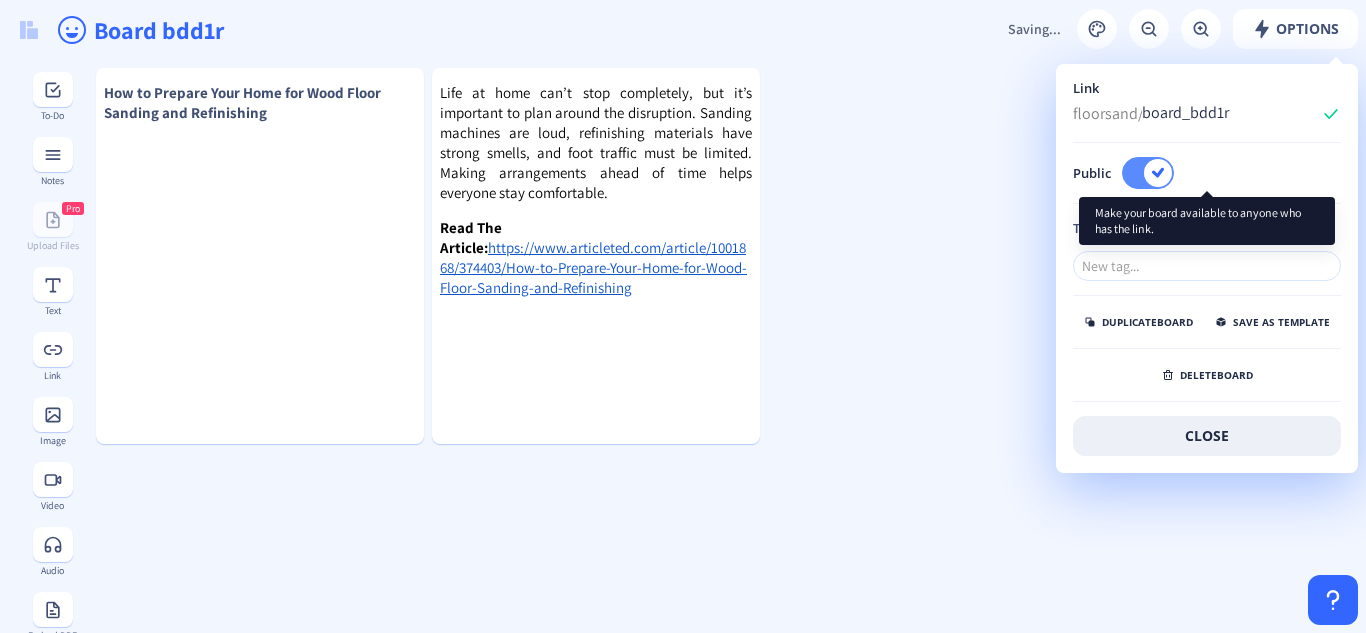 click at bounding box center (1148, 173) 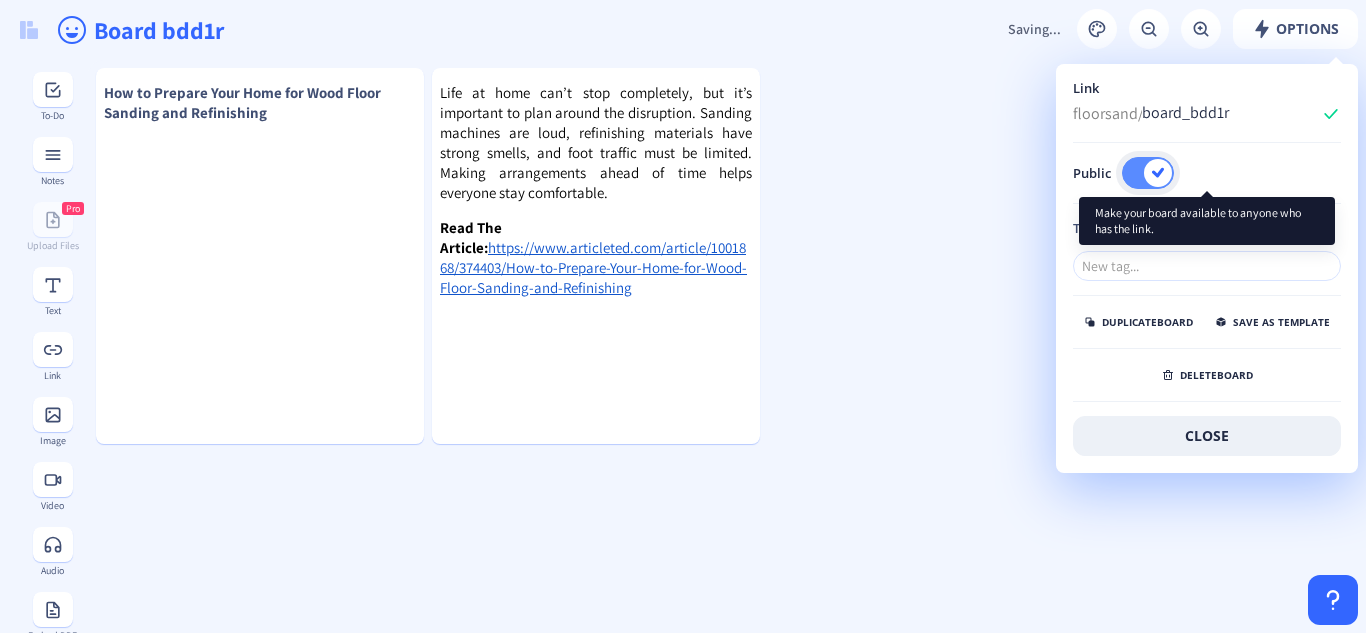 click on "Public" at bounding box center (1173, 172) 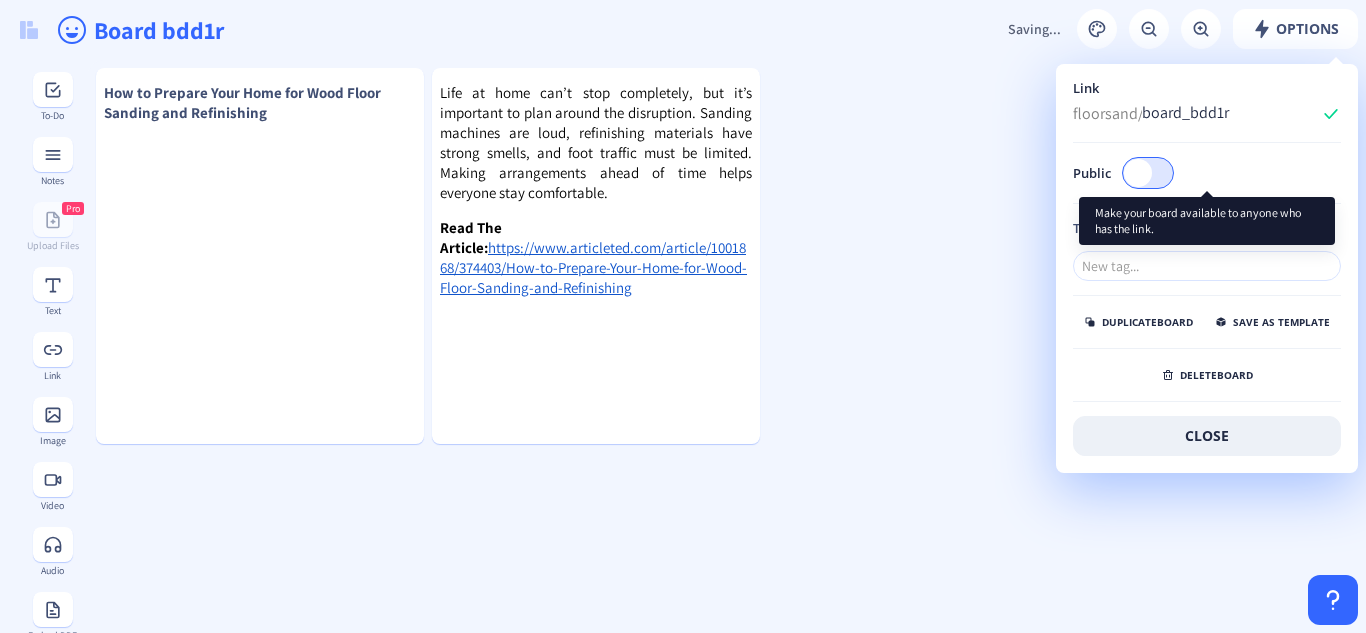 click at bounding box center [1138, 173] 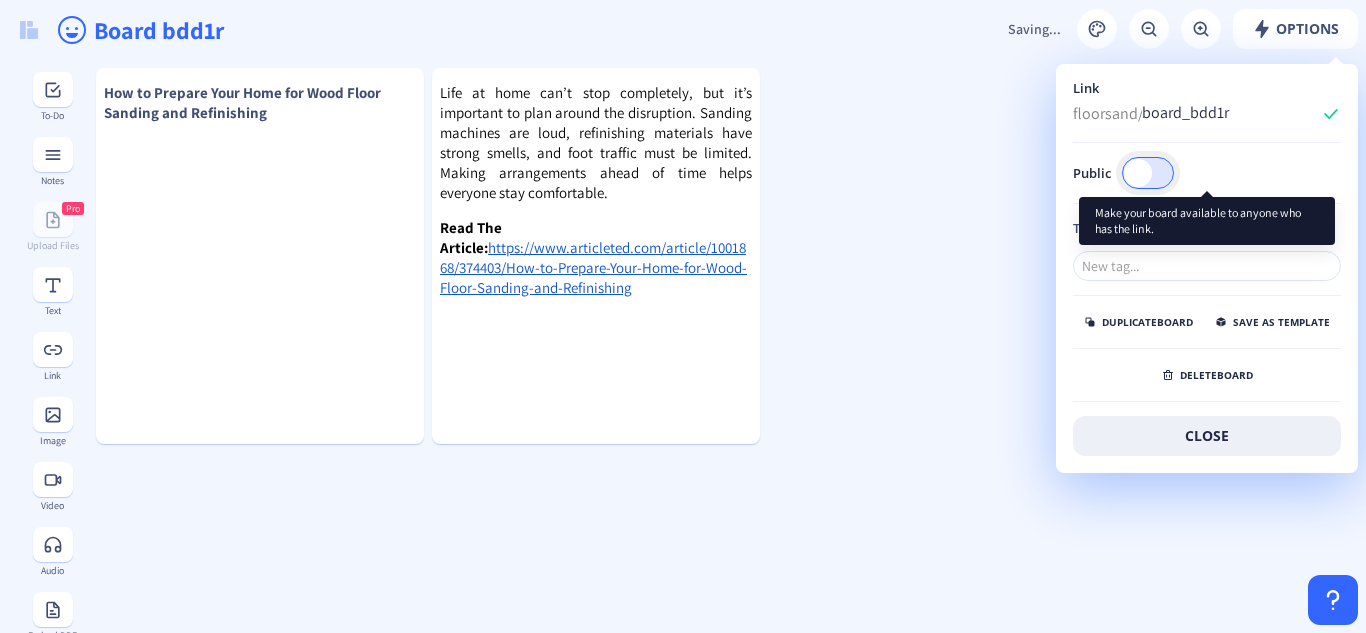 checkbox on "true" 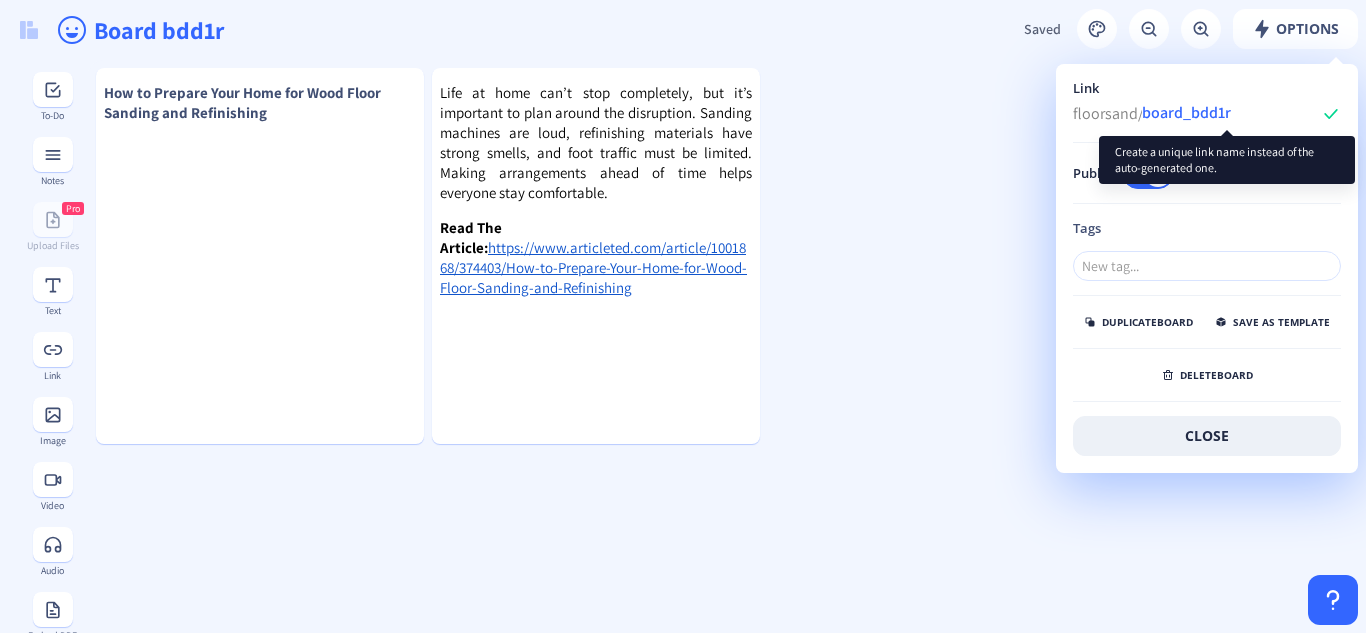 click on "board_bdd1r" at bounding box center [1231, 113] 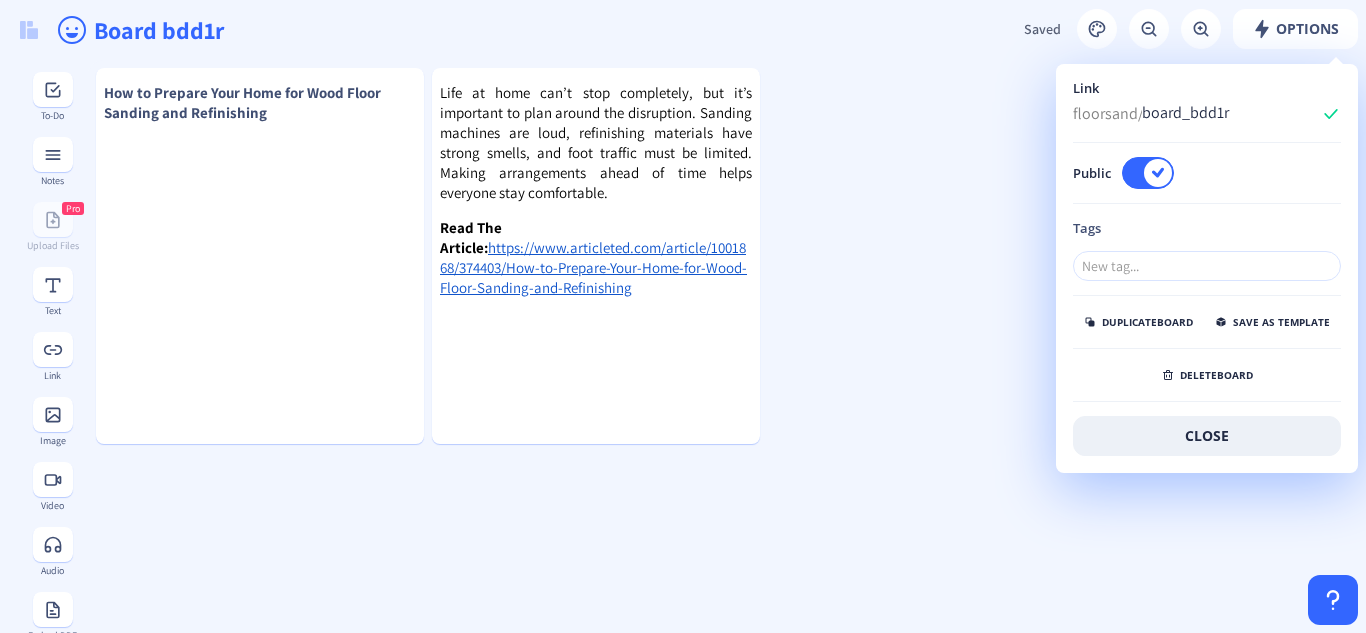 click 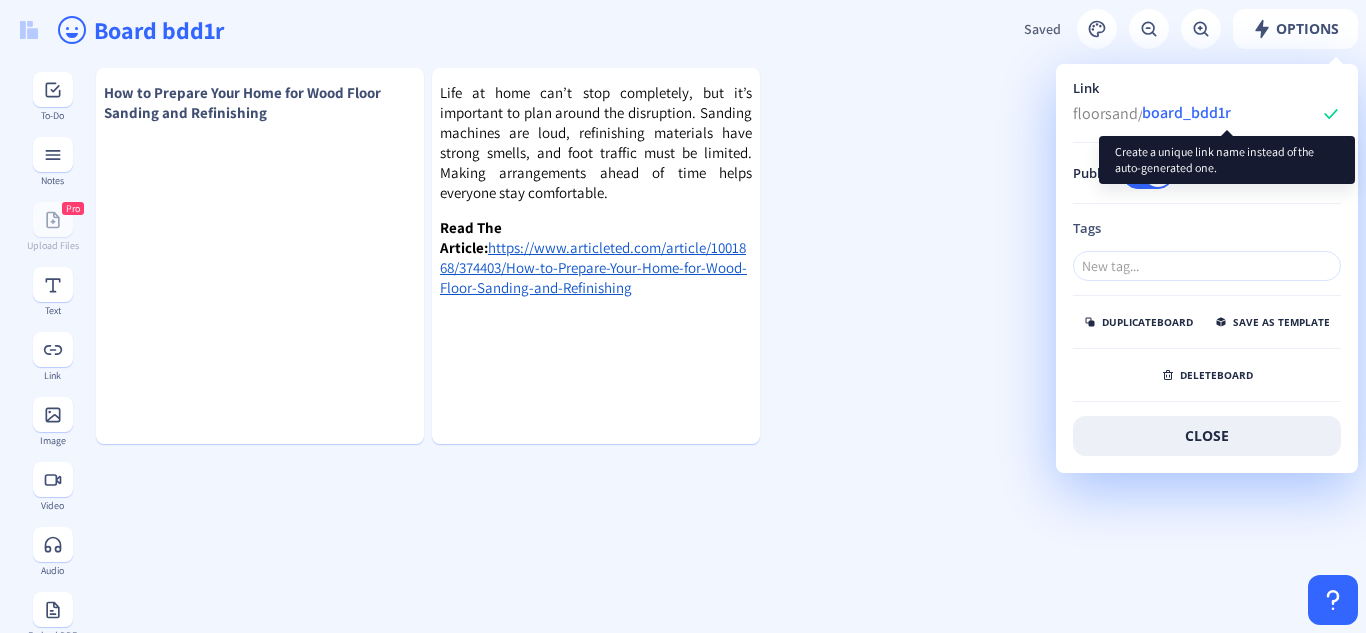 click on "board_bdd1r" at bounding box center (1231, 113) 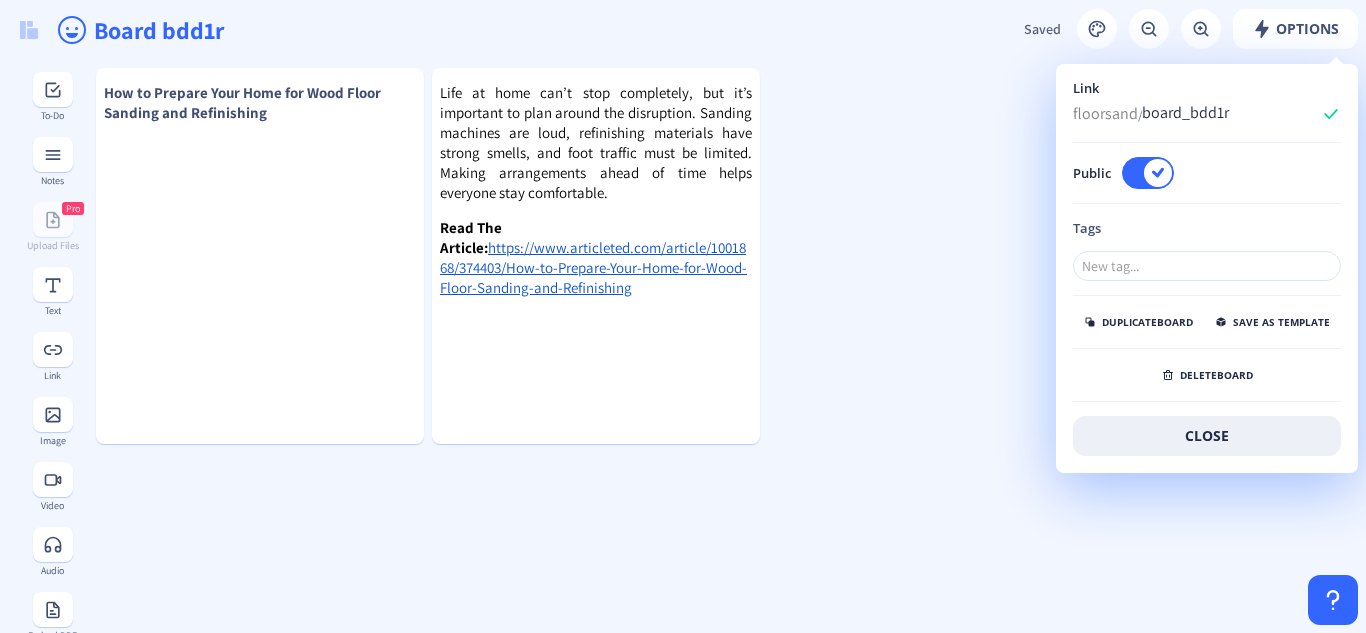 click on "floorsand/" at bounding box center [1108, 112] 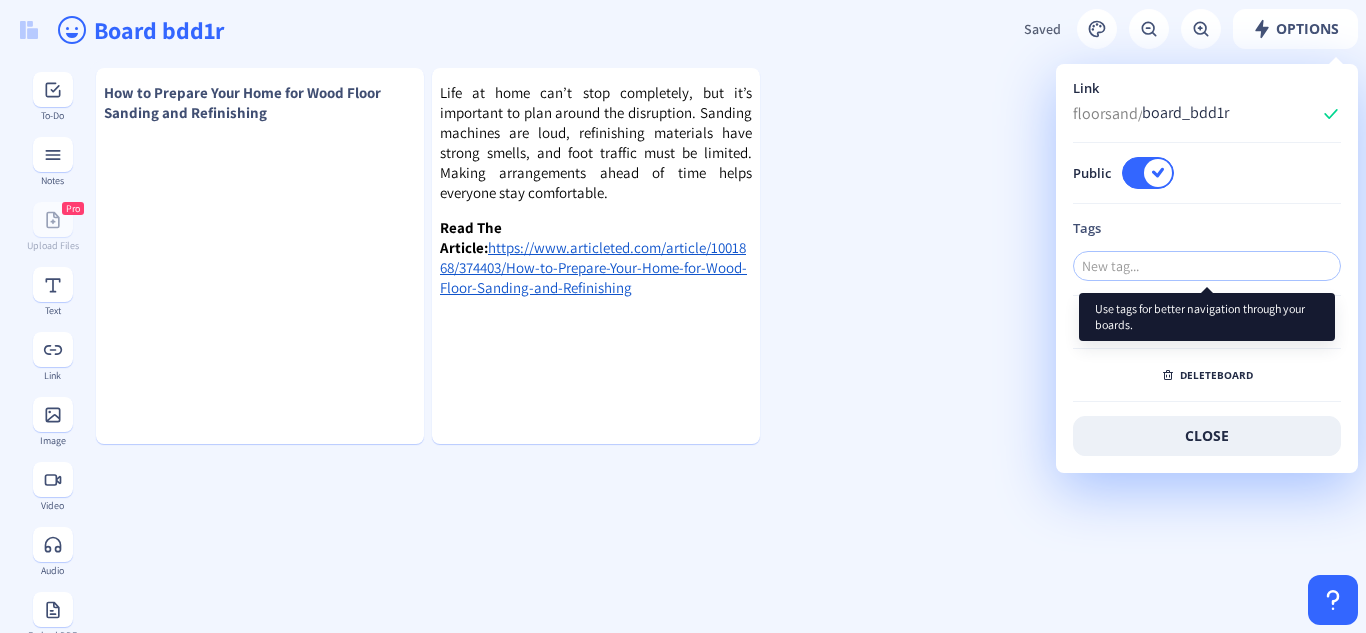 click at bounding box center [1207, 266] 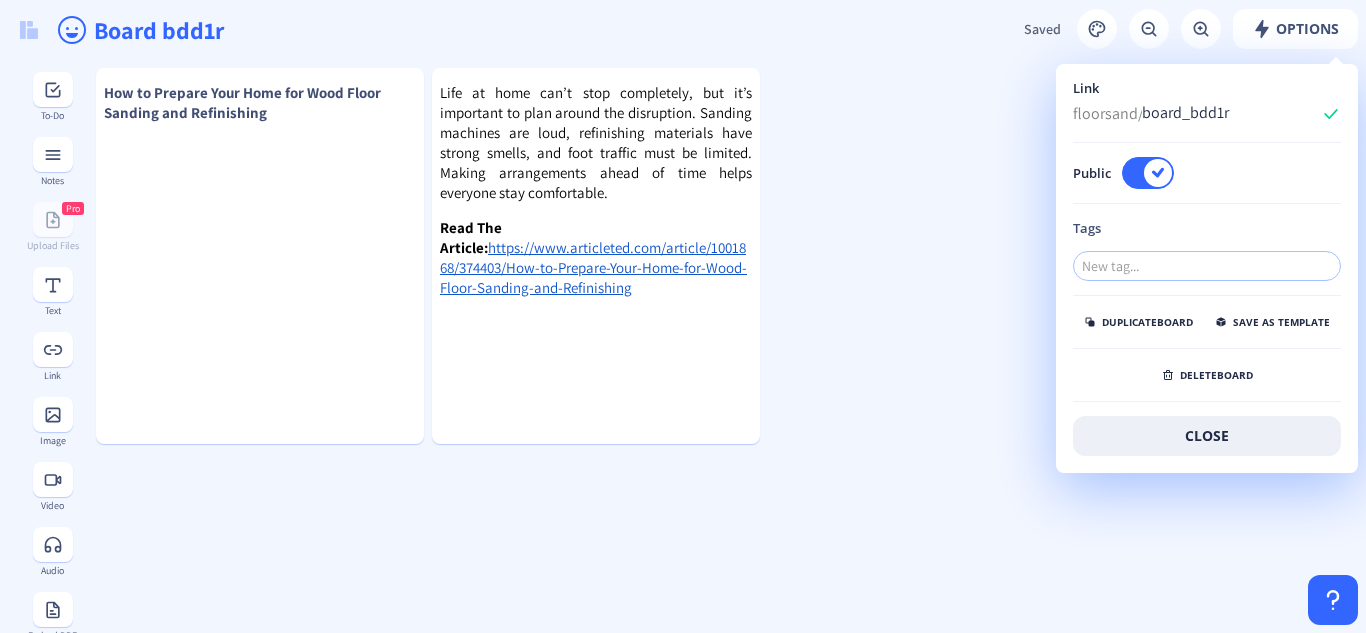 paste on "[NAME]" 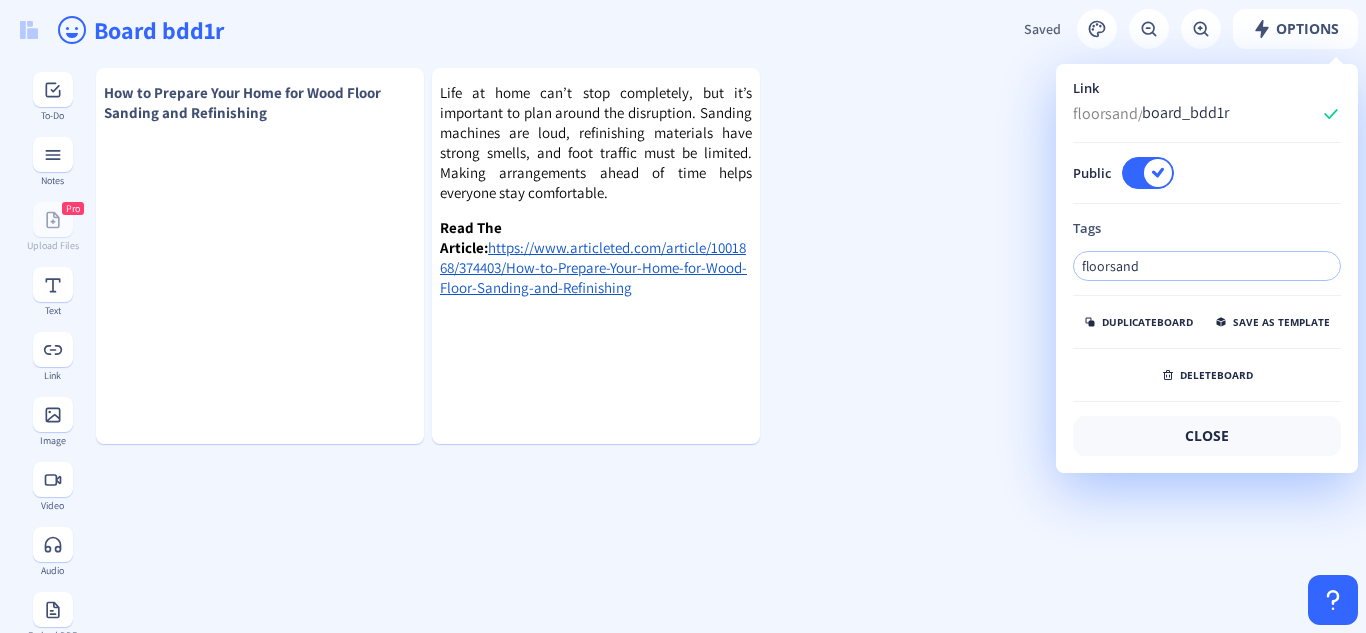 type on "[NAME]" 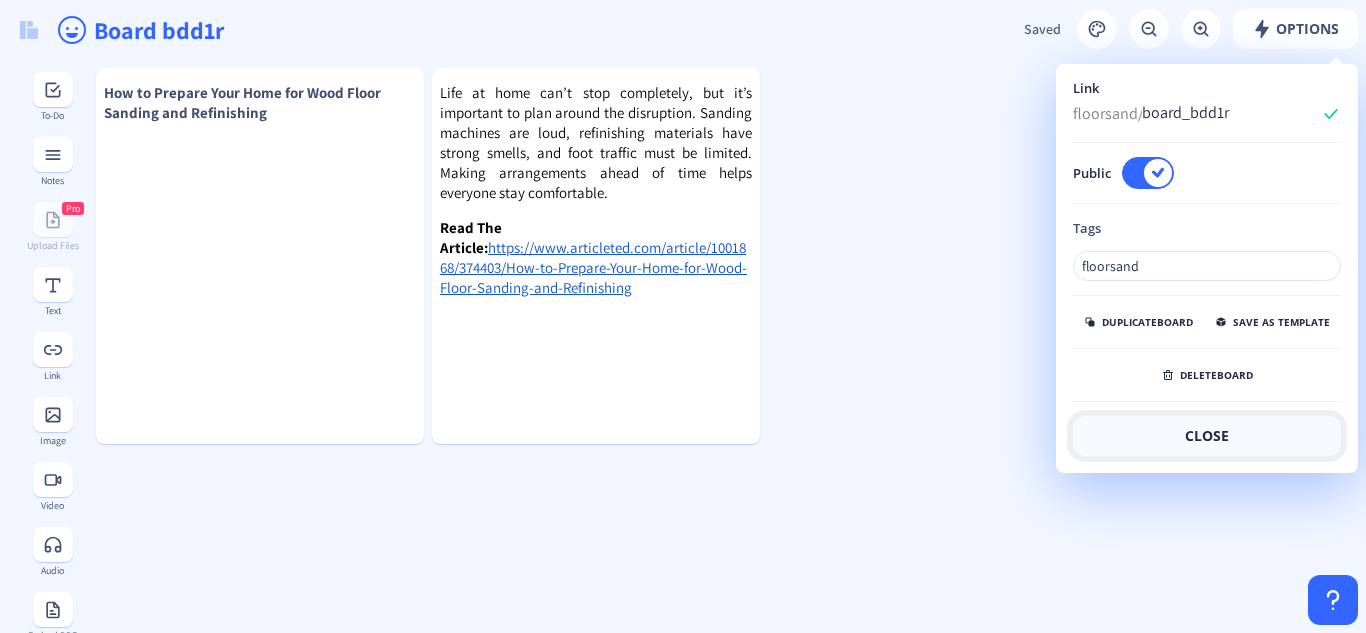 type 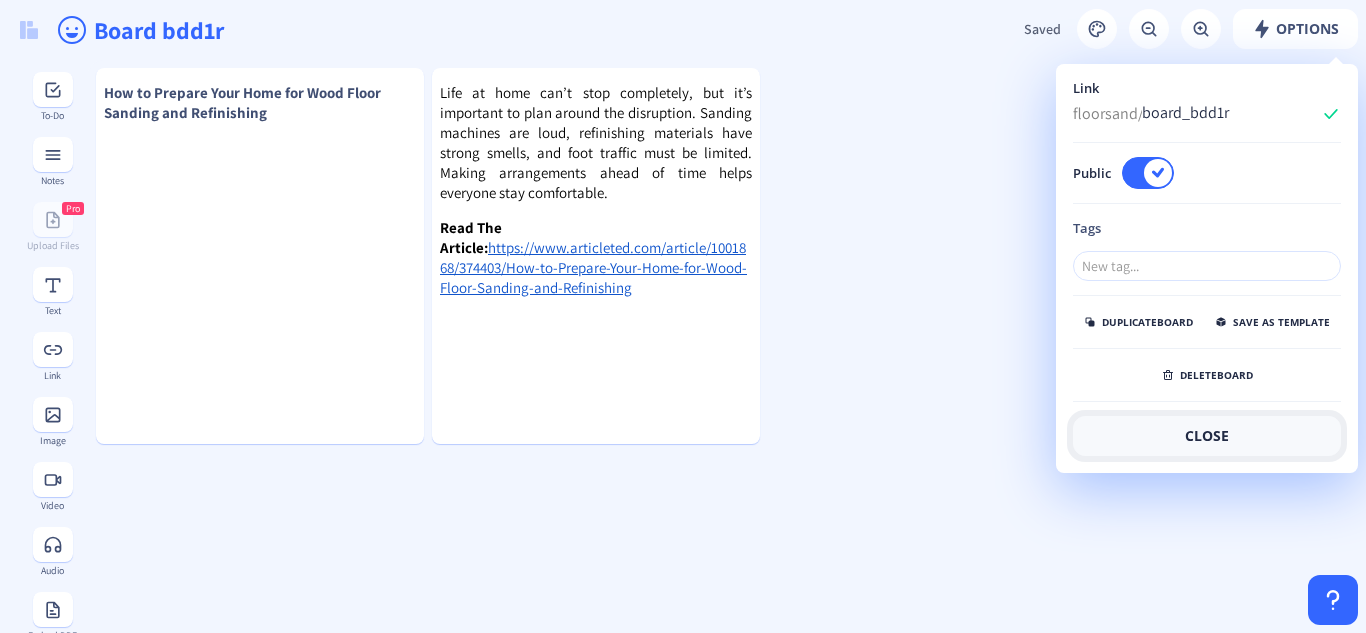 click on "close" at bounding box center (1207, 436) 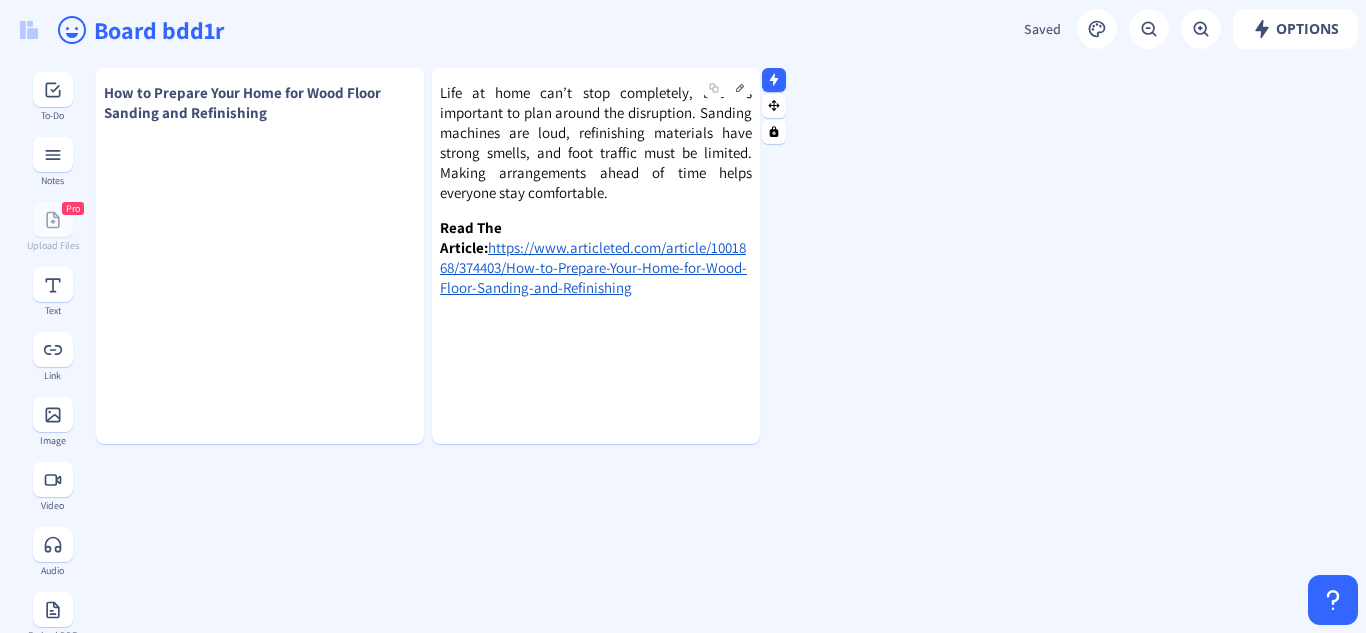 click on "Life at home can’t stop completely, but it’s important to plan around the disruption. Sanding machines are loud, refinishing materials have strong smells, and foot traffic must be limited. Making arrangements ahead of time helps everyone stay comfortable." at bounding box center (596, 142) 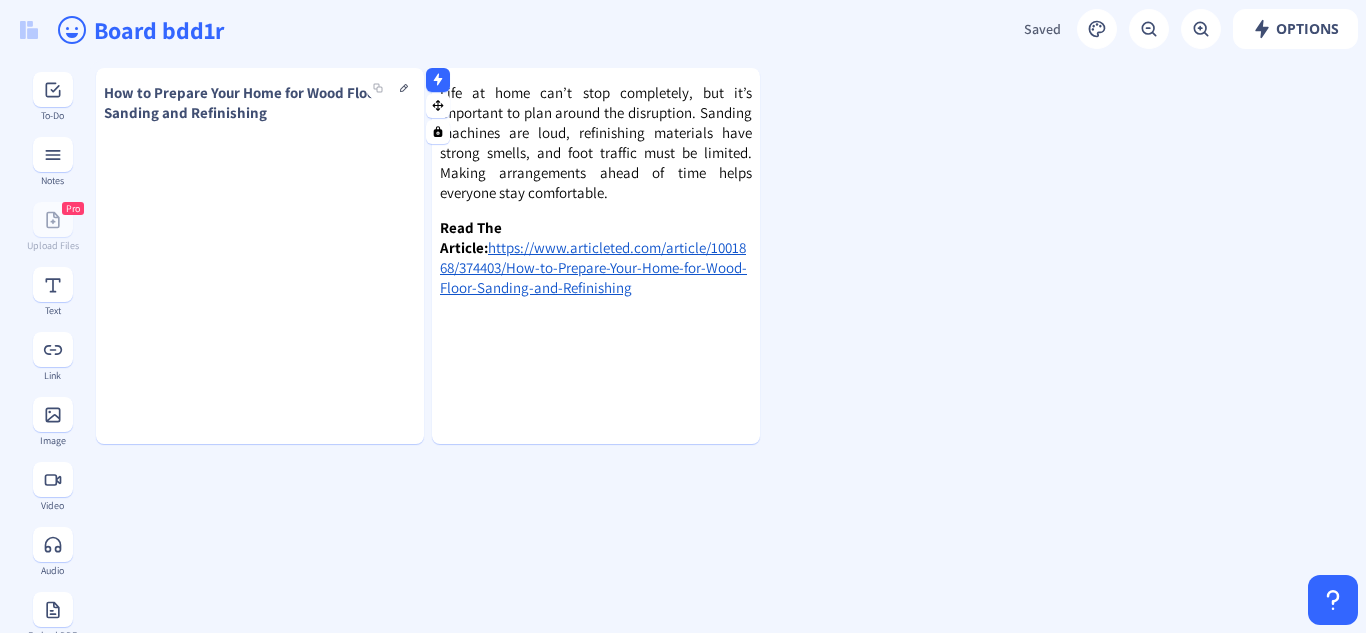 click on "How to Prepare Your Home for Wood Floor Sanding and Refinishing" at bounding box center [260, 256] 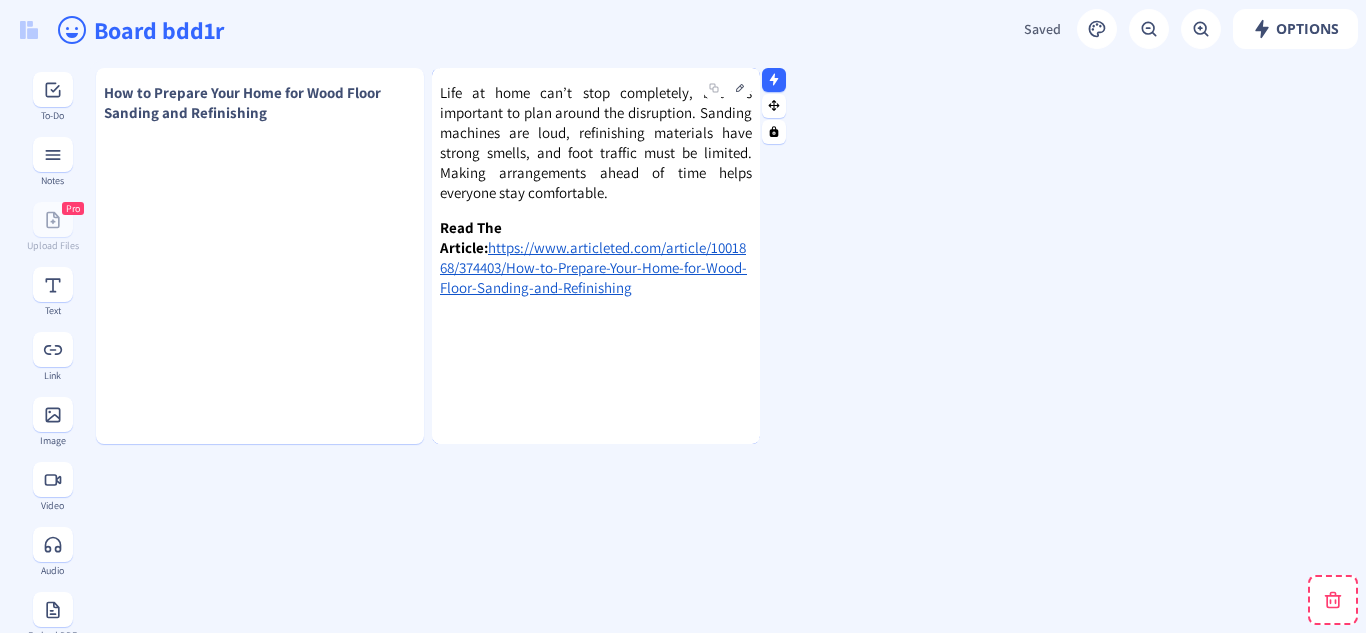 click on "Life at home can’t stop completely, but it’s important to plan around the disruption. Sanding machines are loud, refinishing materials have strong smells, and foot traffic must be limited. Making arrangements ahead of time helps everyone stay comfortable." at bounding box center [596, 142] 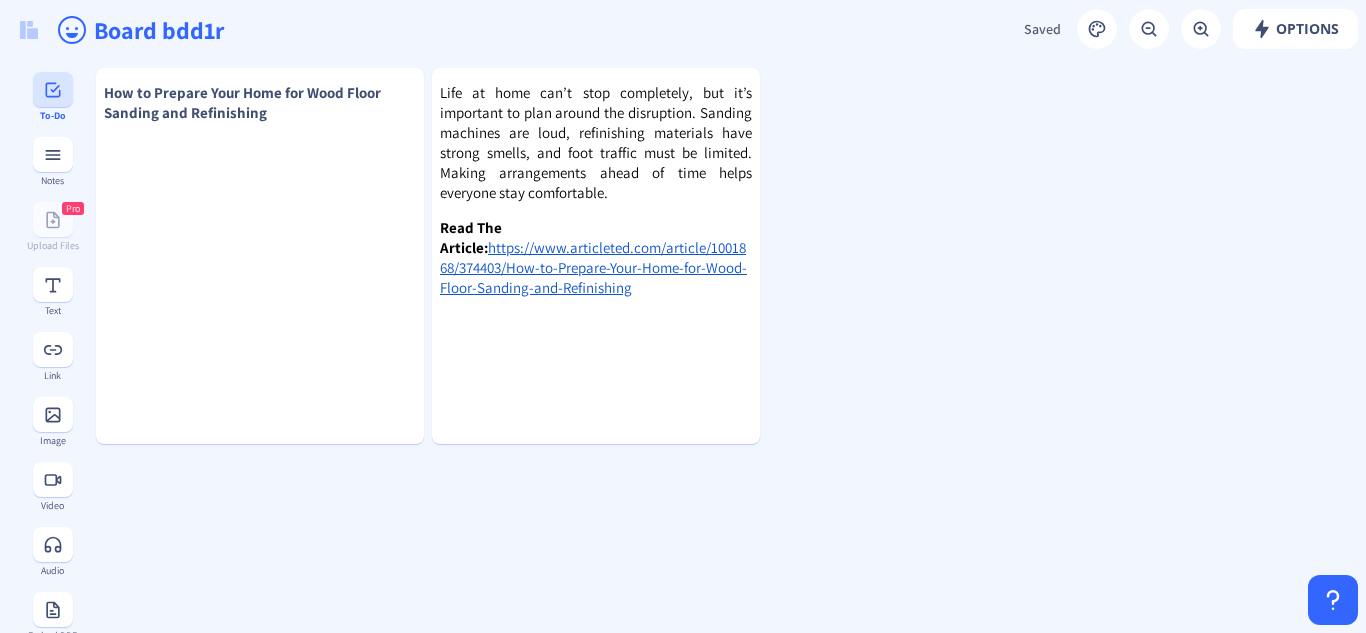 click 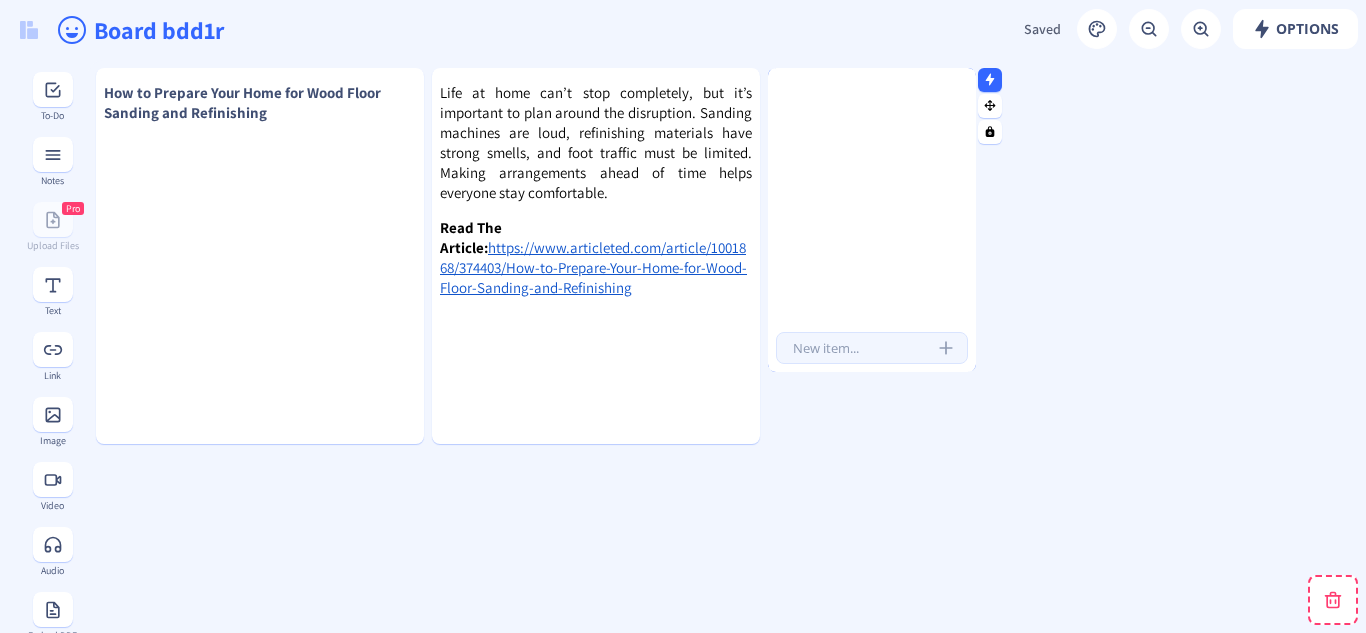 click at bounding box center [872, 206] 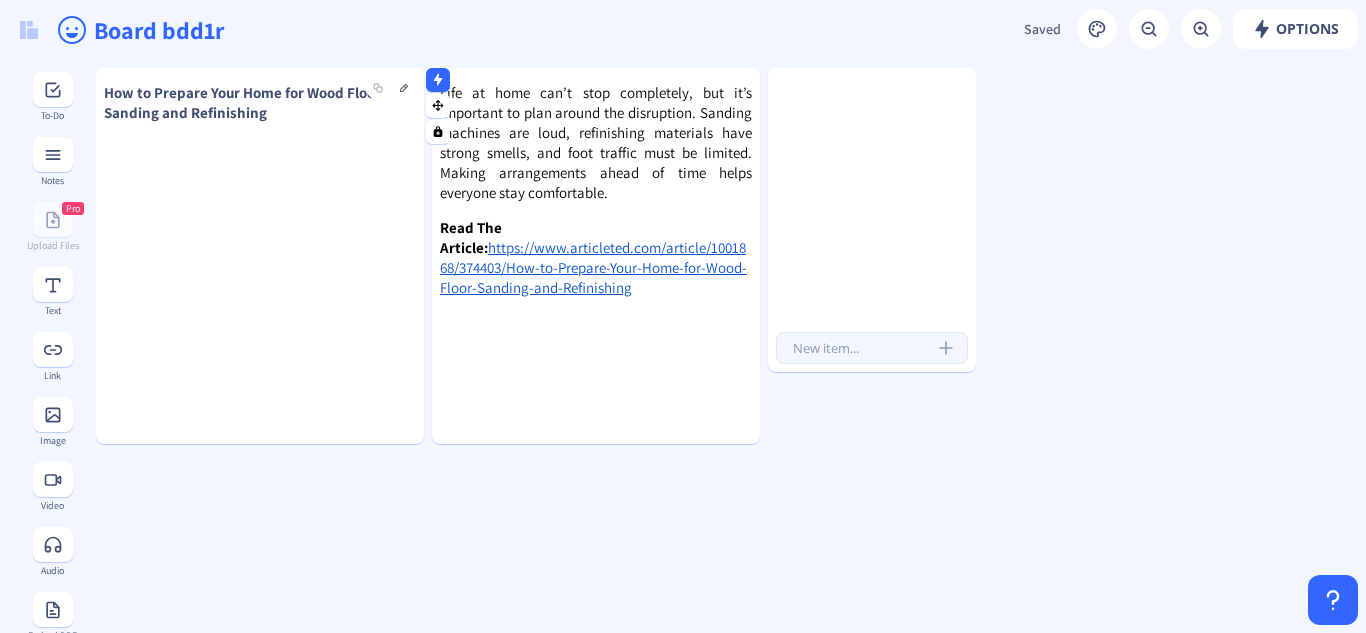 click on "How to Prepare Your Home for Wood Floor Sanding and Refinishing" at bounding box center (242, 102) 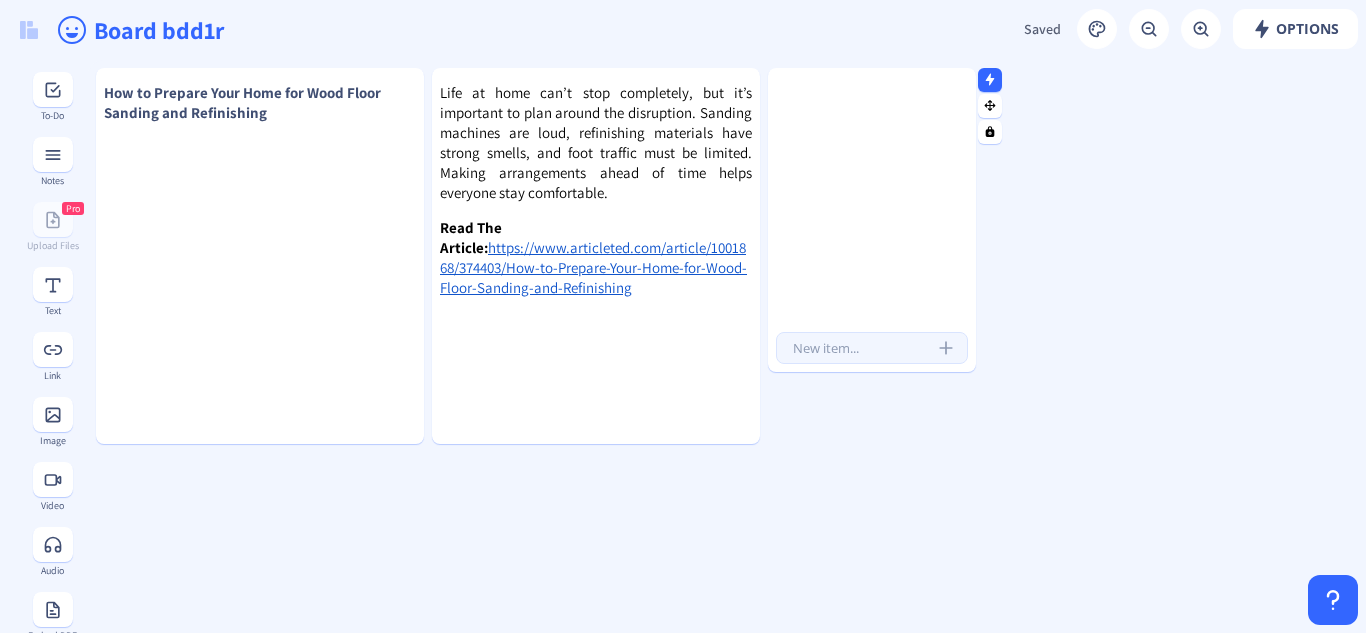 click at bounding box center [872, 348] 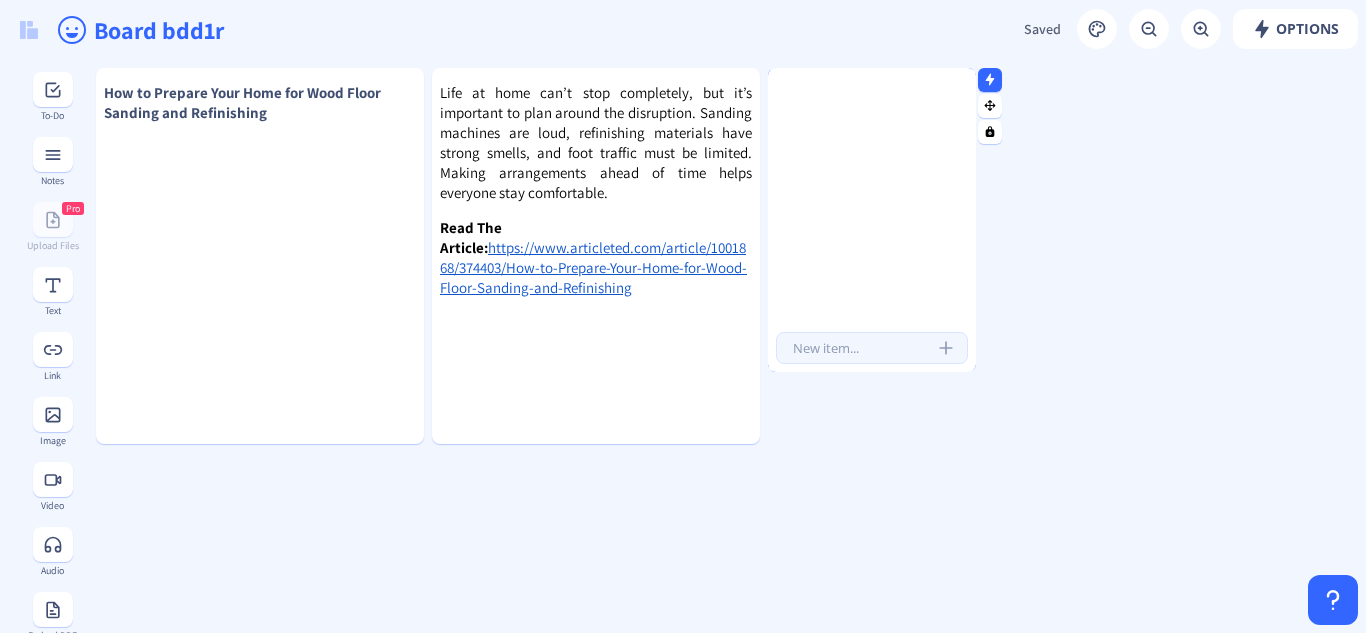 click at bounding box center [872, 73] 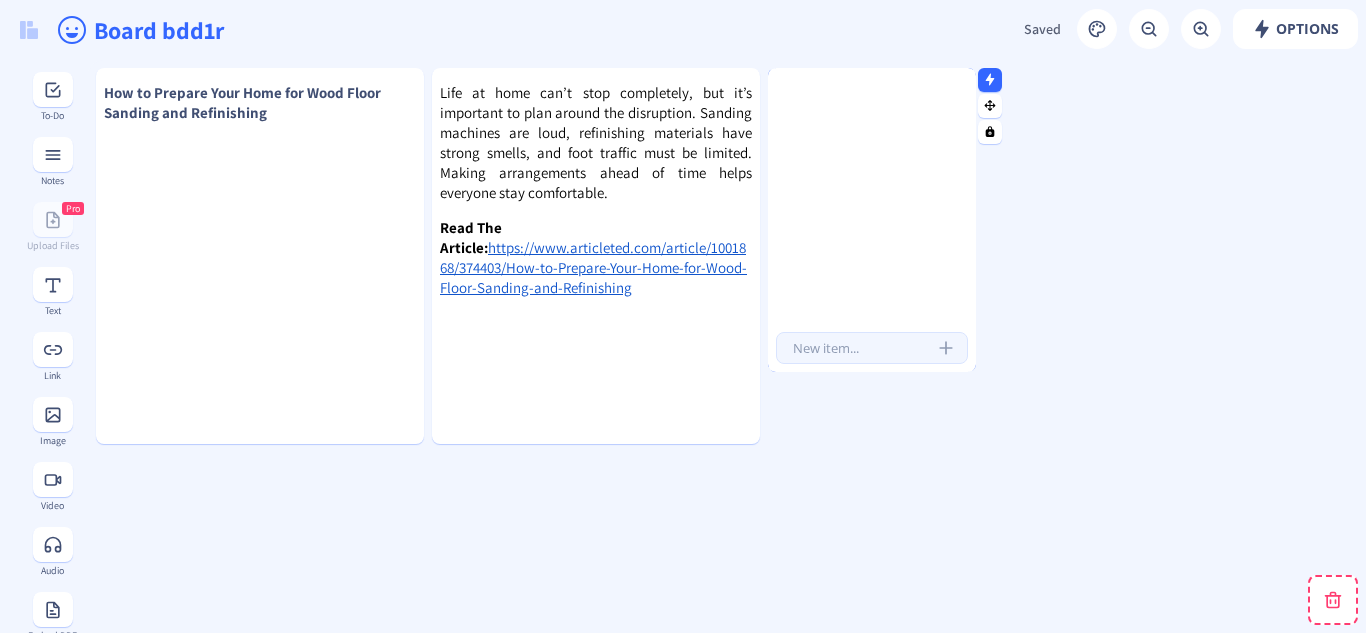 click at bounding box center (872, 206) 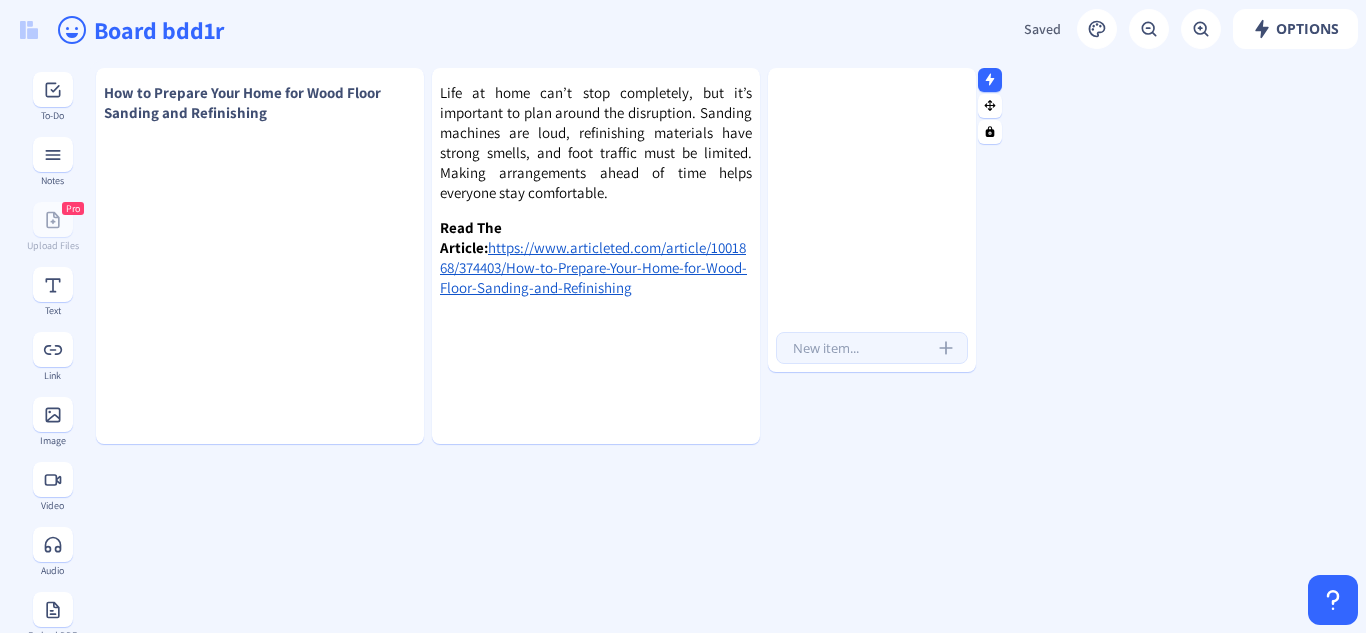 click at bounding box center (872, 206) 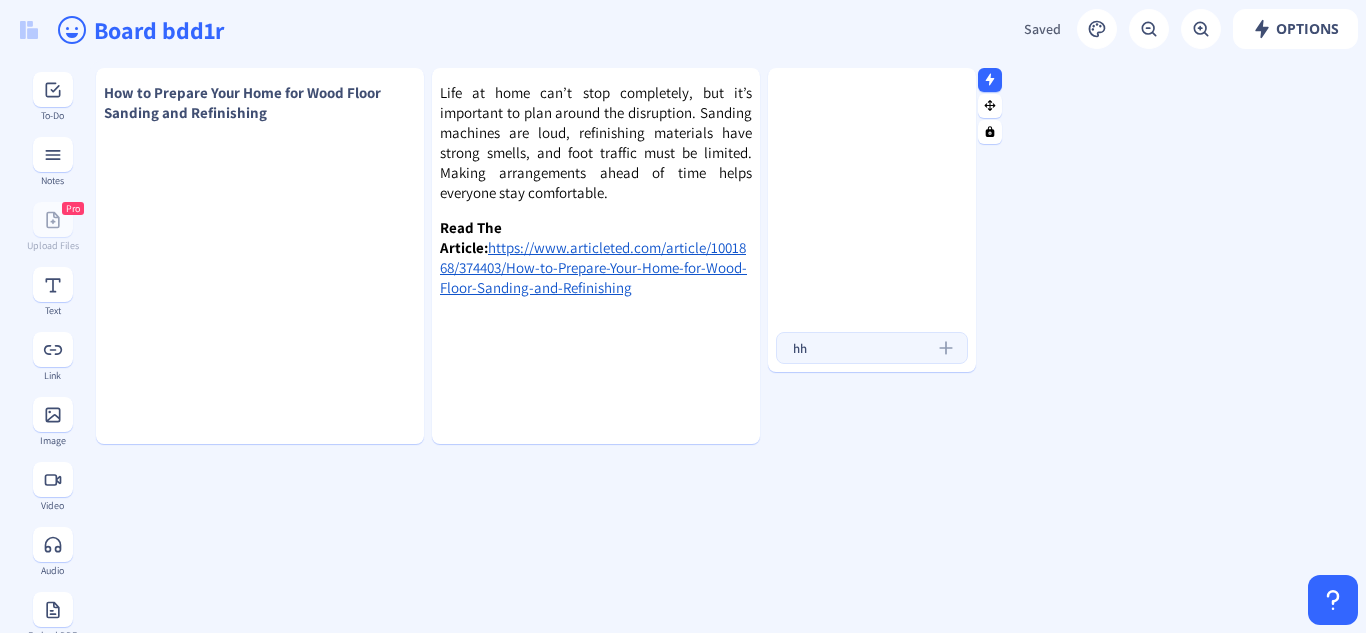 type on "h" 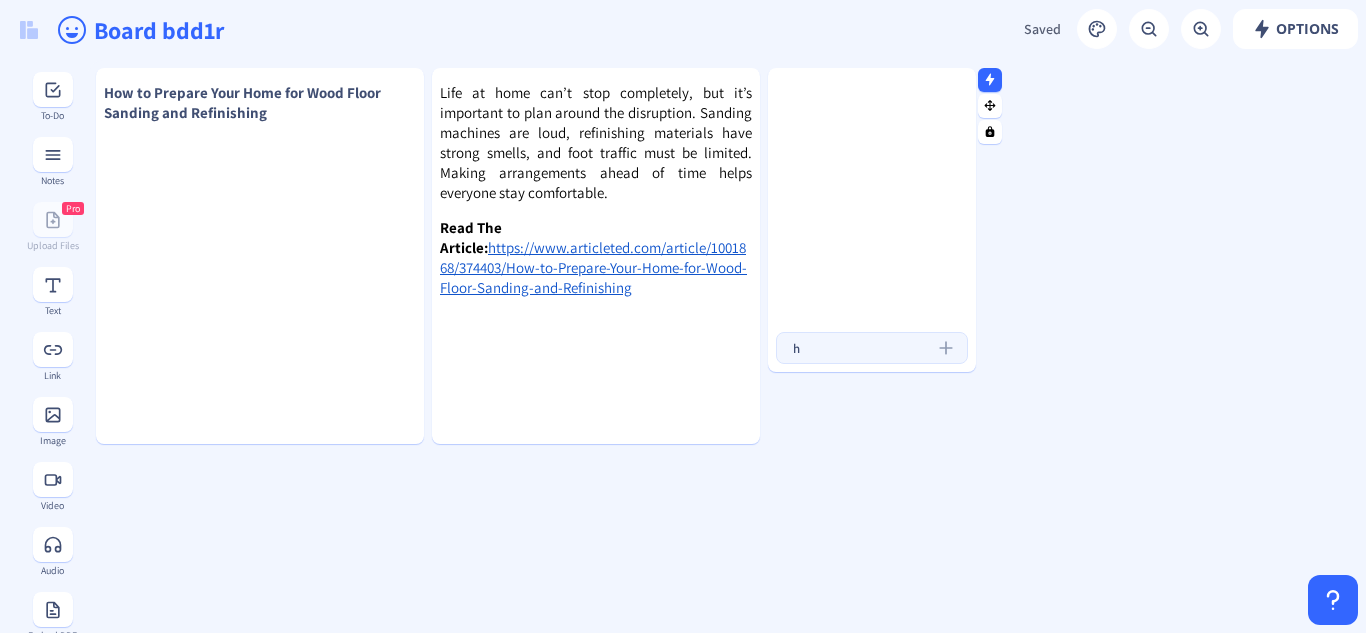 type 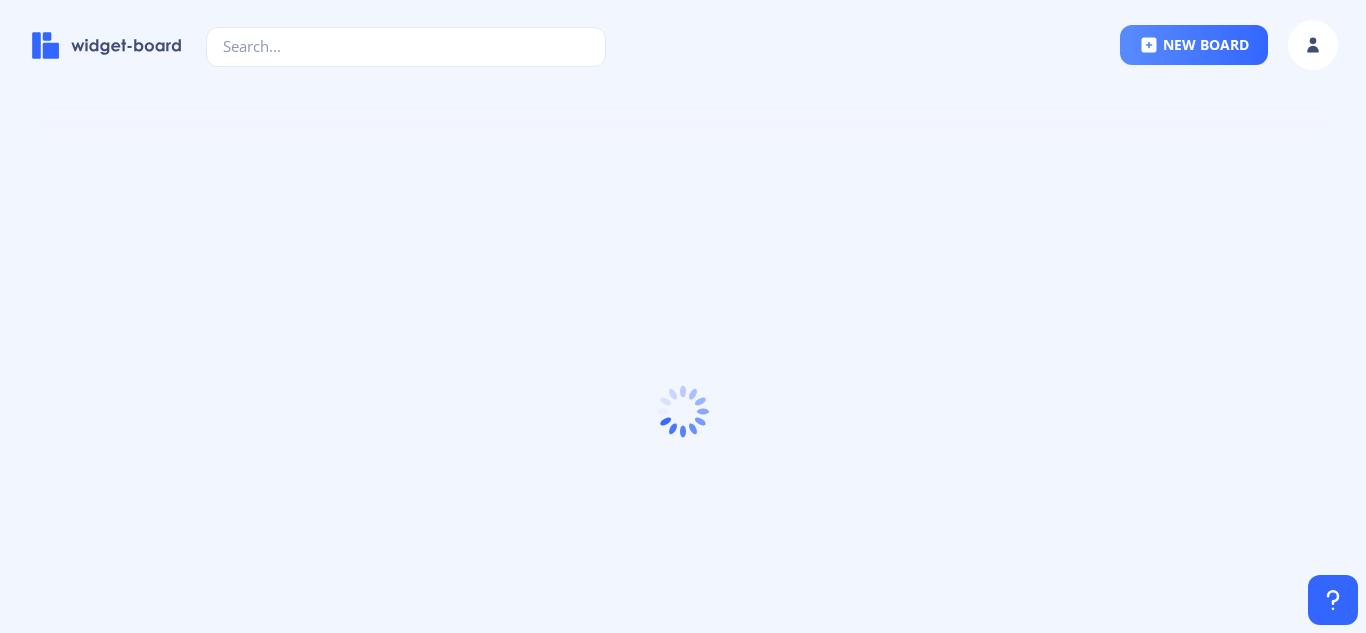 scroll, scrollTop: 0, scrollLeft: 0, axis: both 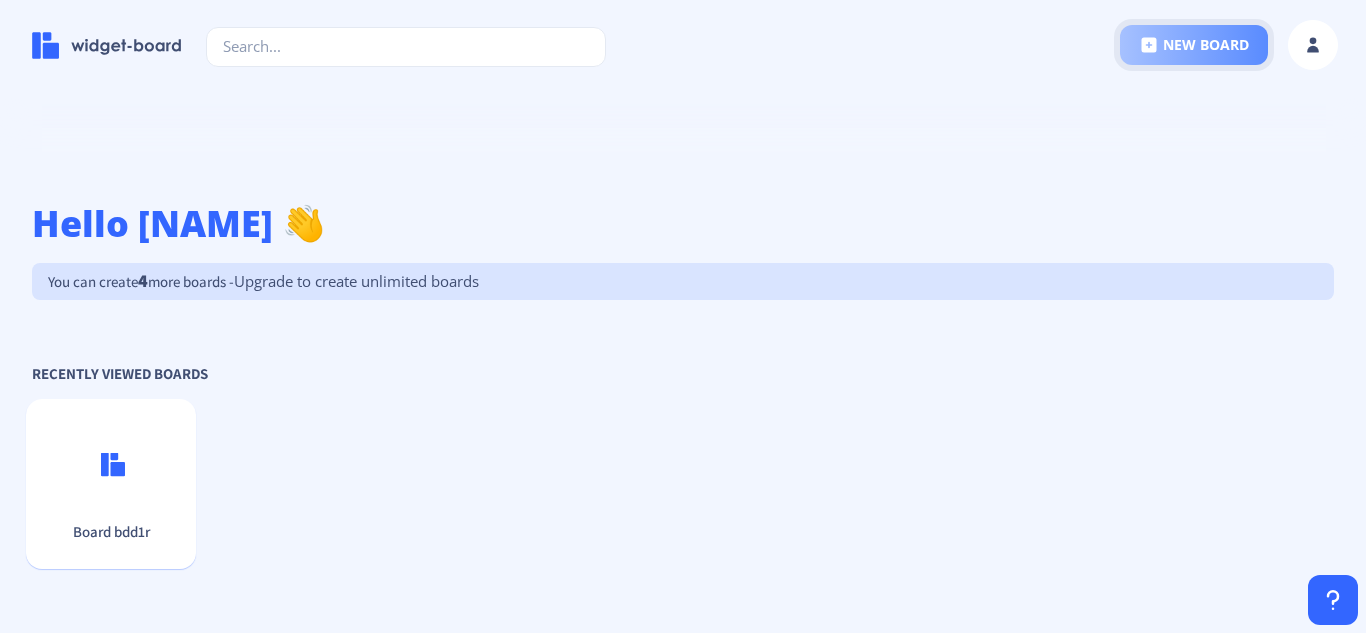 click on "new board" at bounding box center (1194, 45) 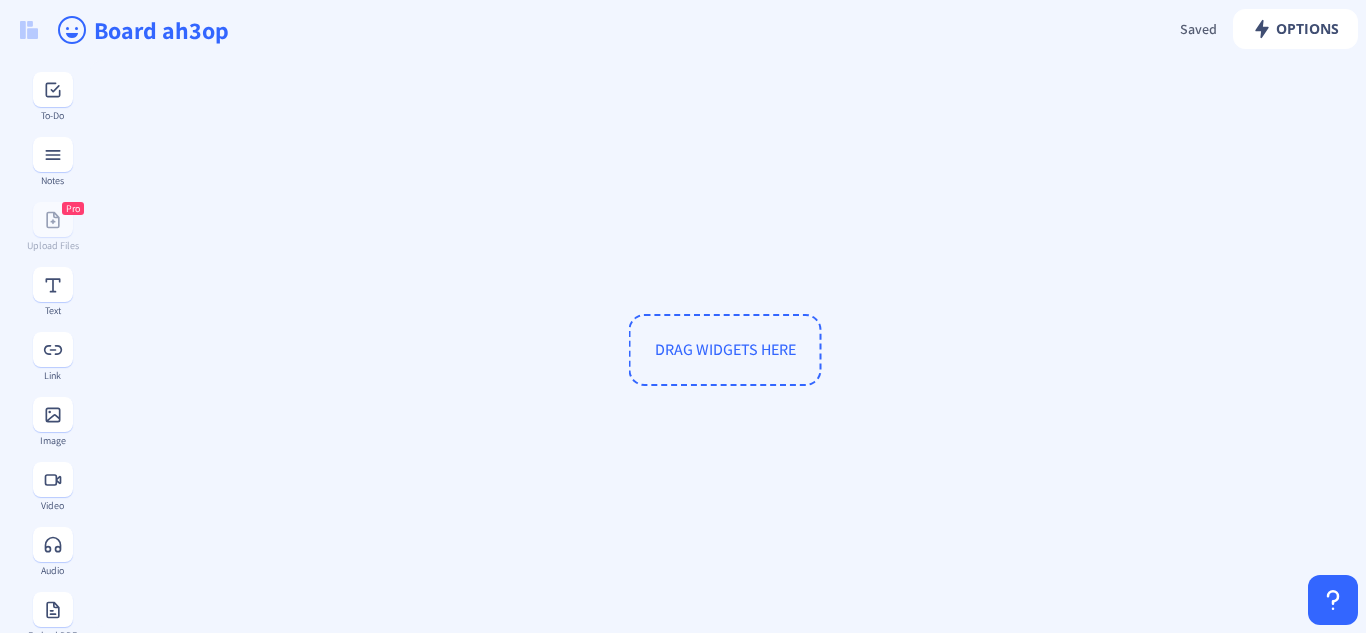 click on "DRAG WIDGETS HERE" 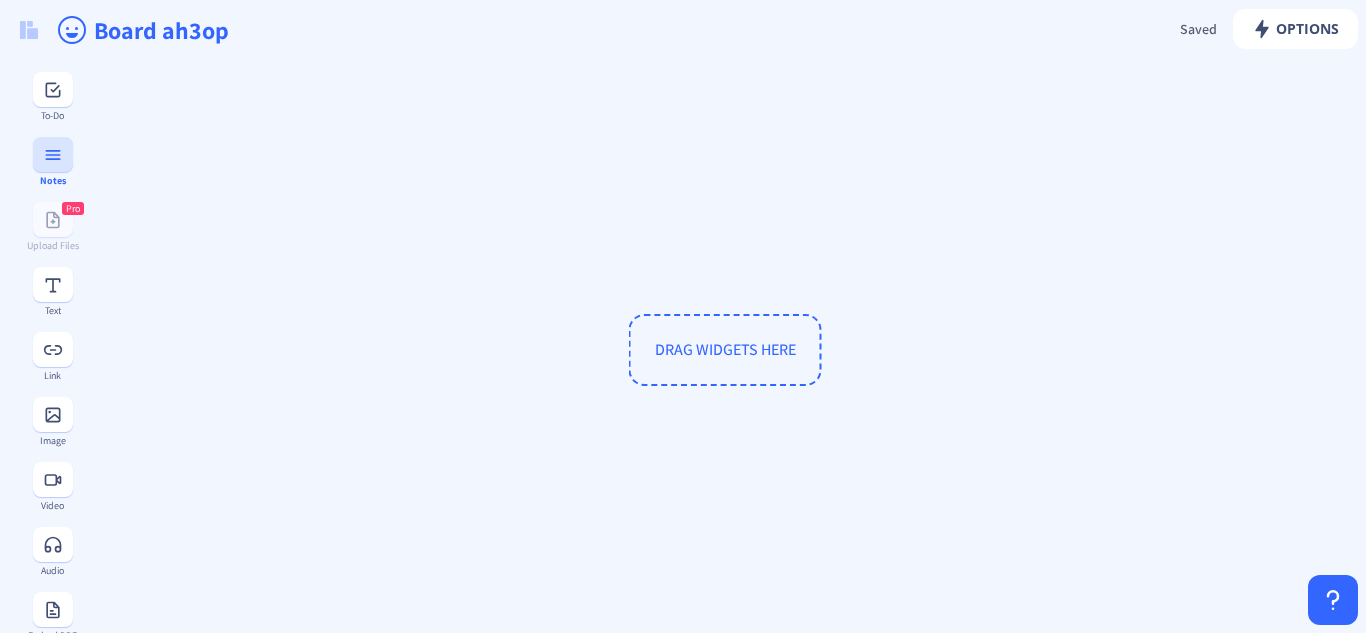 click 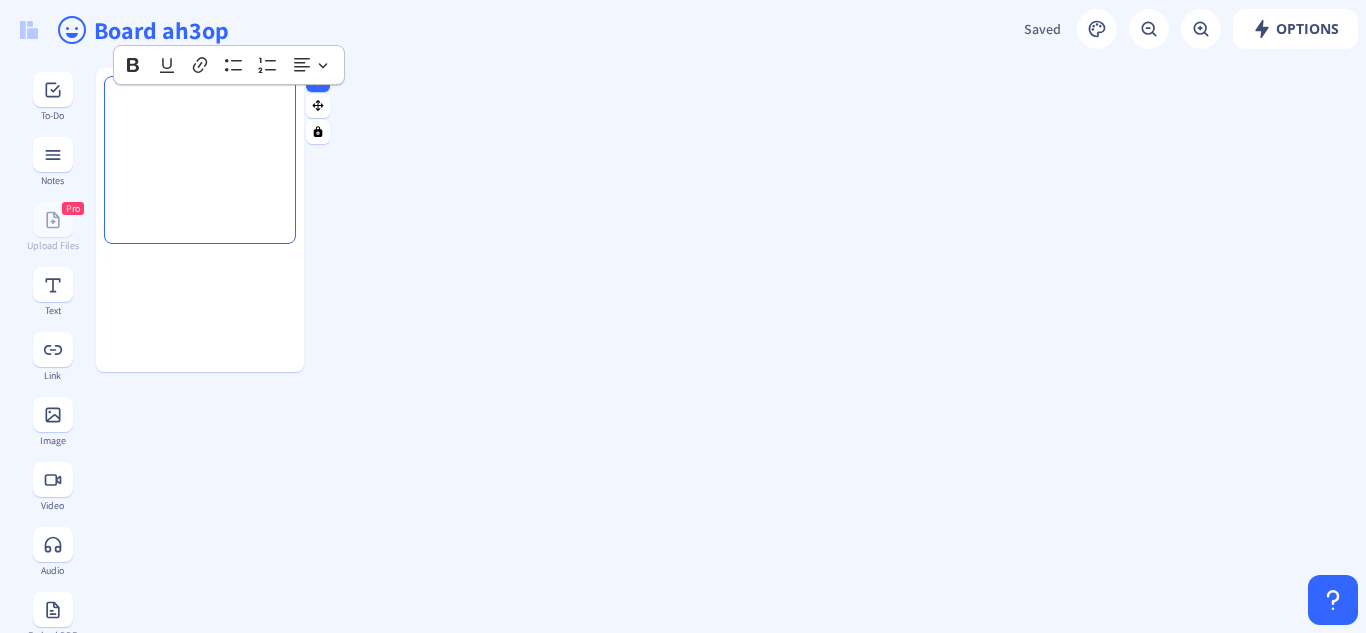 scroll, scrollTop: 2, scrollLeft: 0, axis: vertical 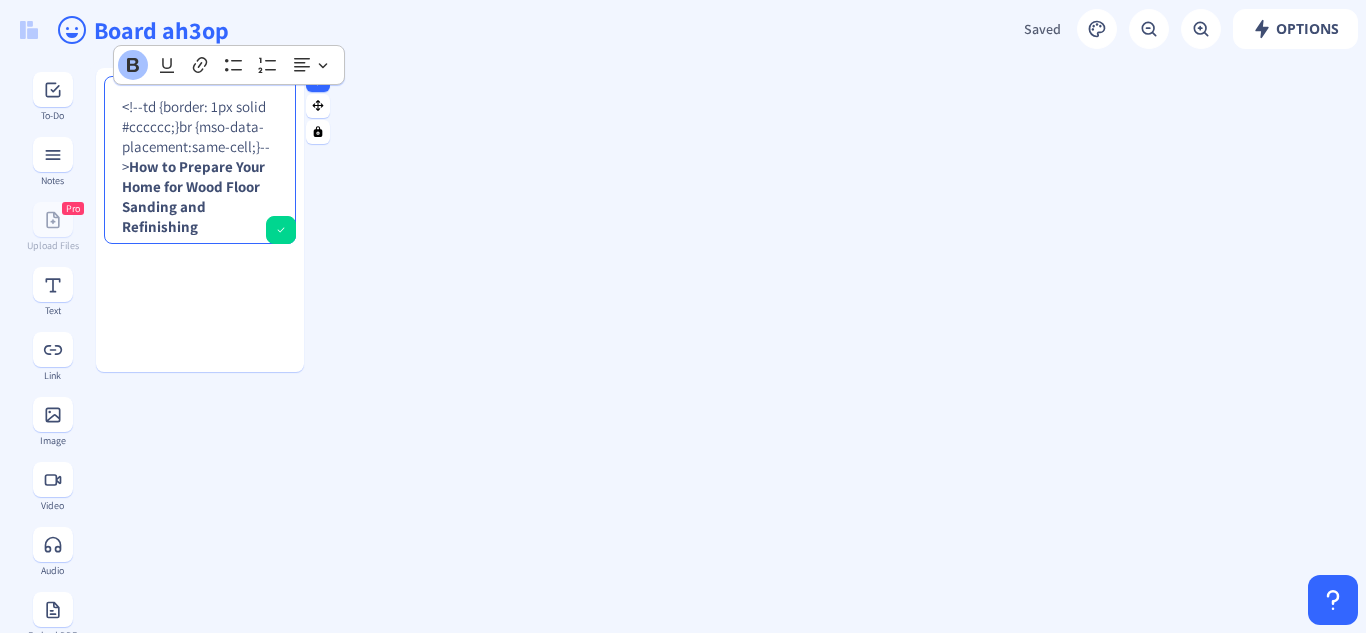 click on "How to Prepare Your Home for Wood Floor Sanding and Refinishing" at bounding box center (193, 196) 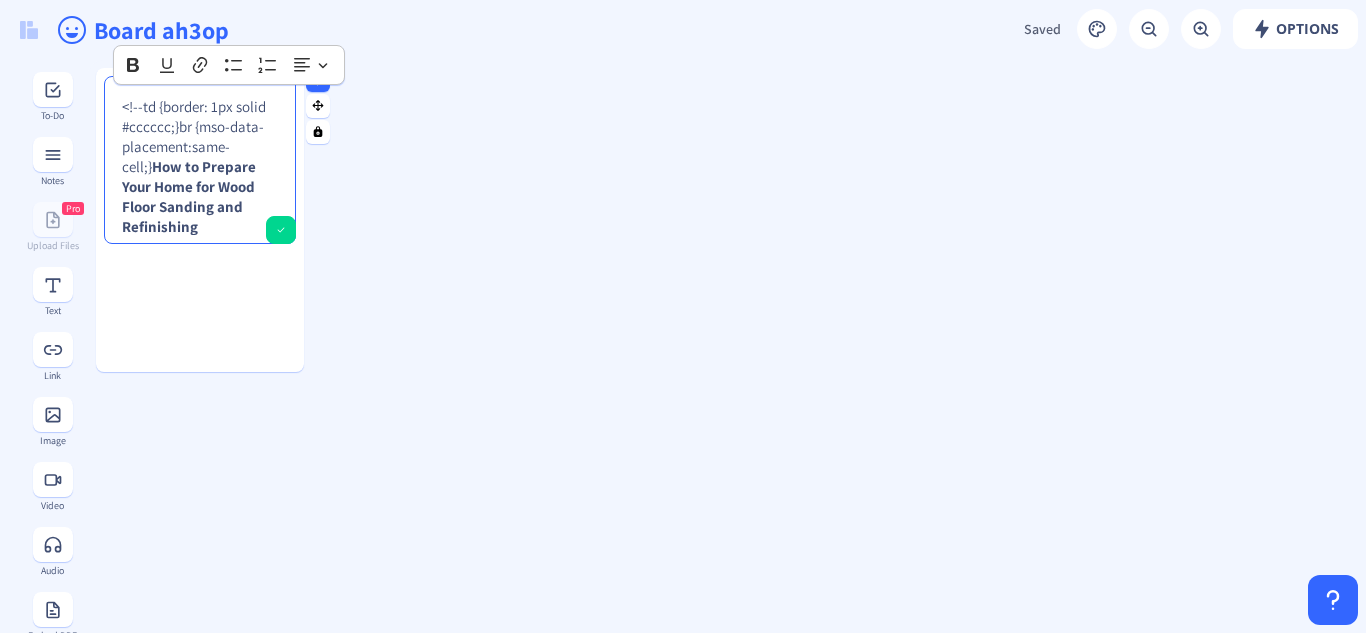 scroll, scrollTop: 0, scrollLeft: 0, axis: both 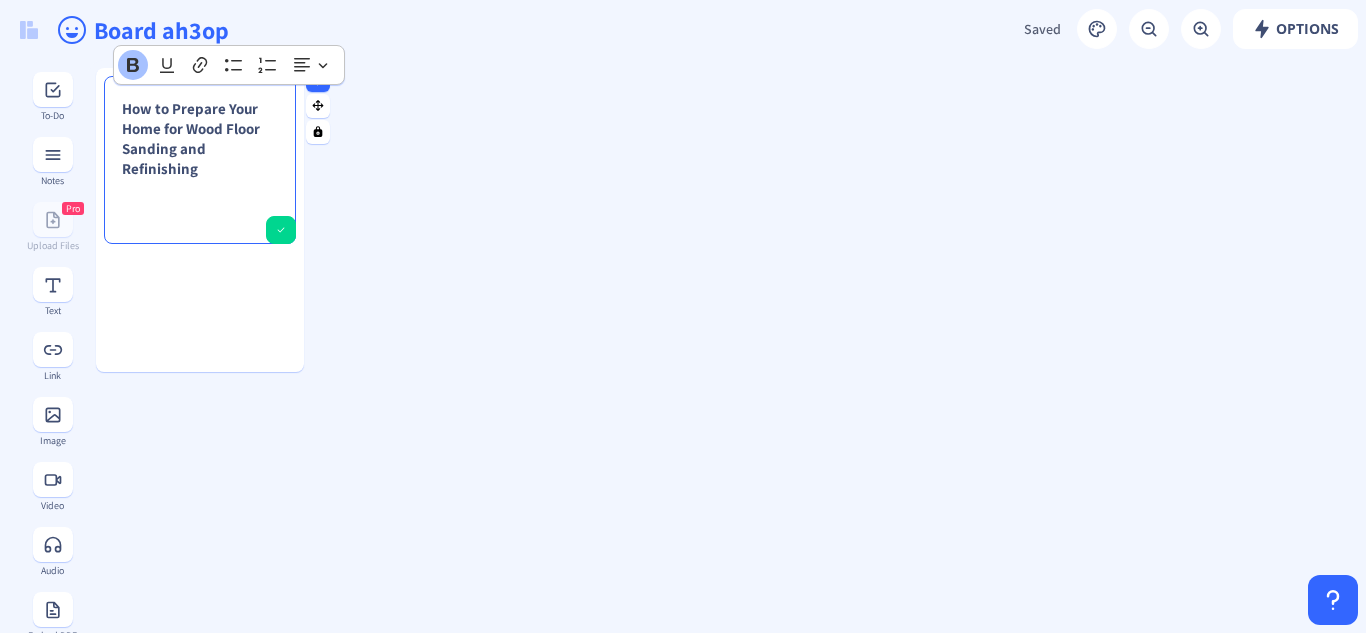 click on "How to Prepare Your Home for Wood Floor Sanding and Refinishing" at bounding box center [200, 139] 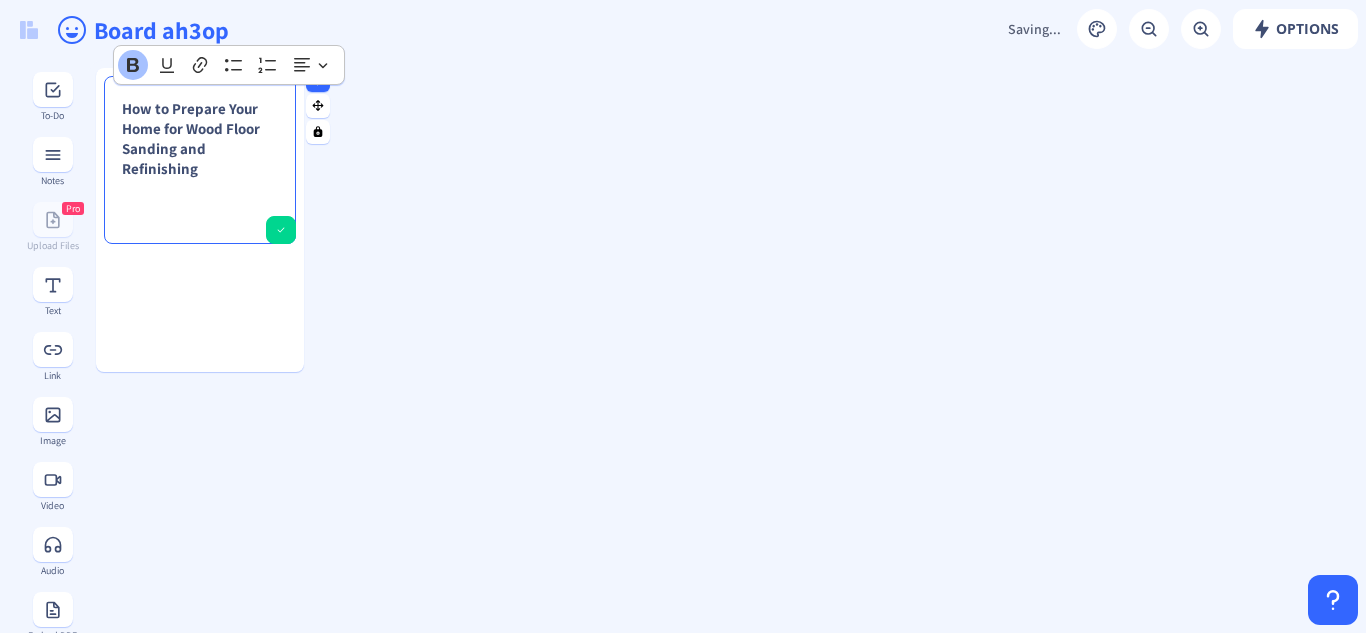 scroll, scrollTop: 12, scrollLeft: 0, axis: vertical 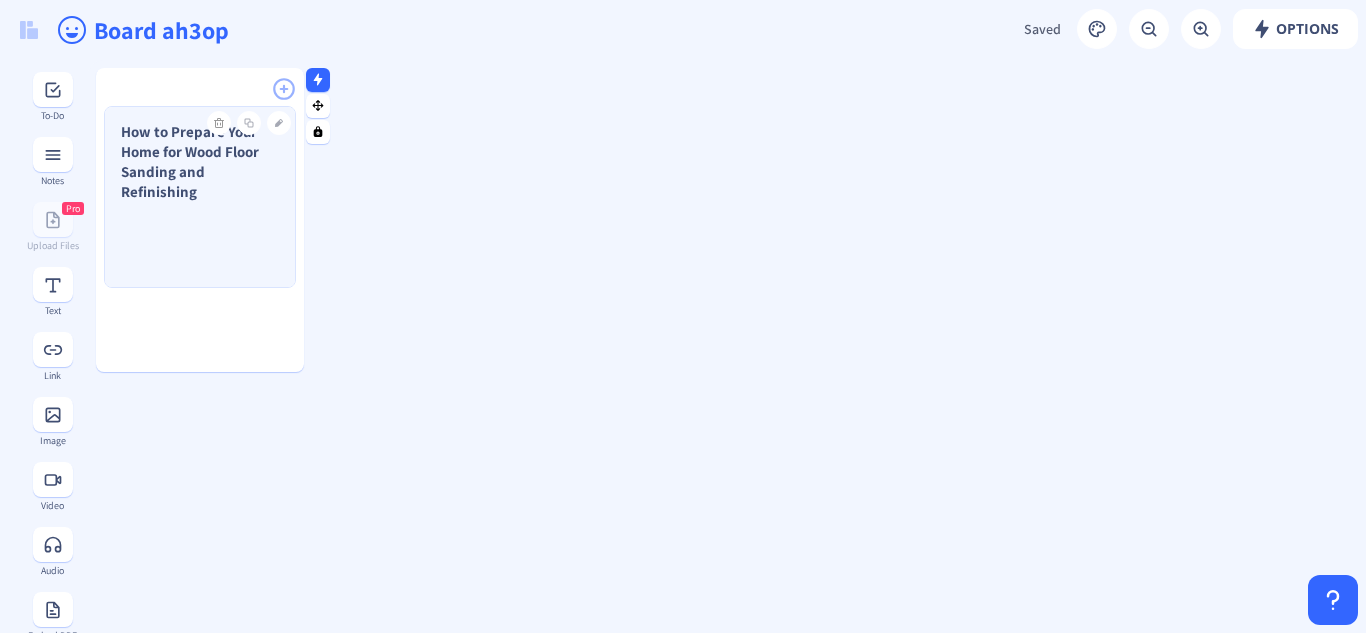 click on "How to Prepare Your Home for Wood Floor Sanding and Refinishing" at bounding box center [200, 162] 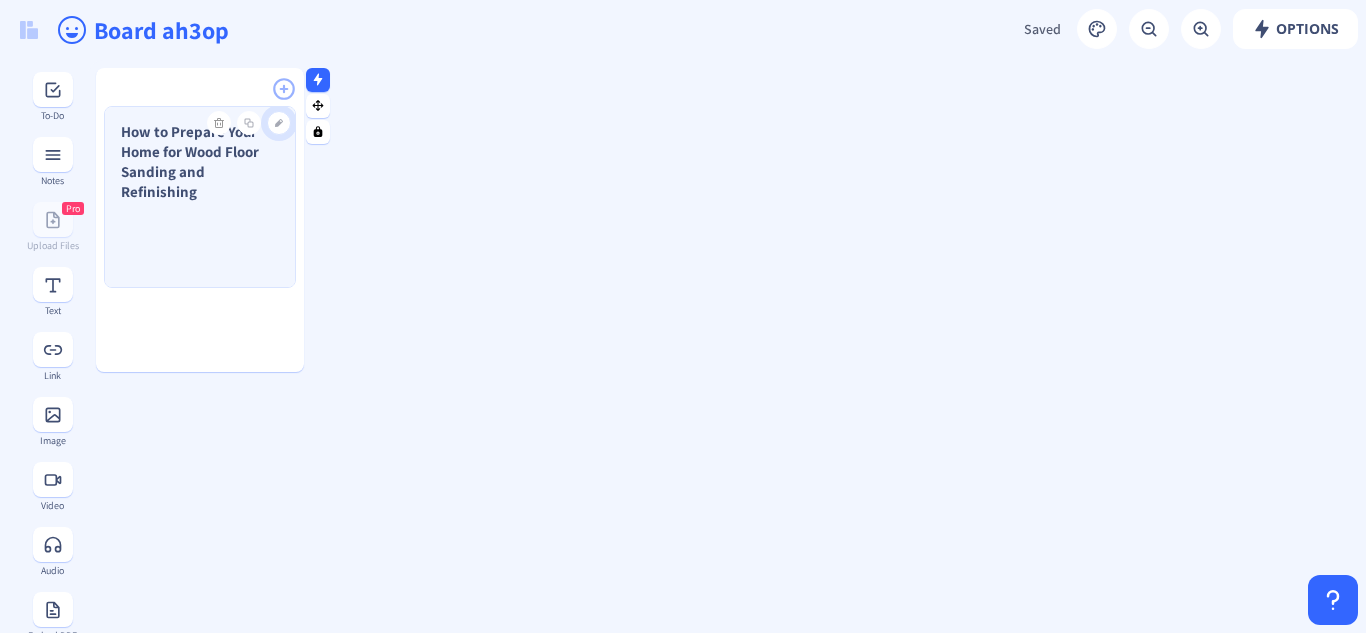 click 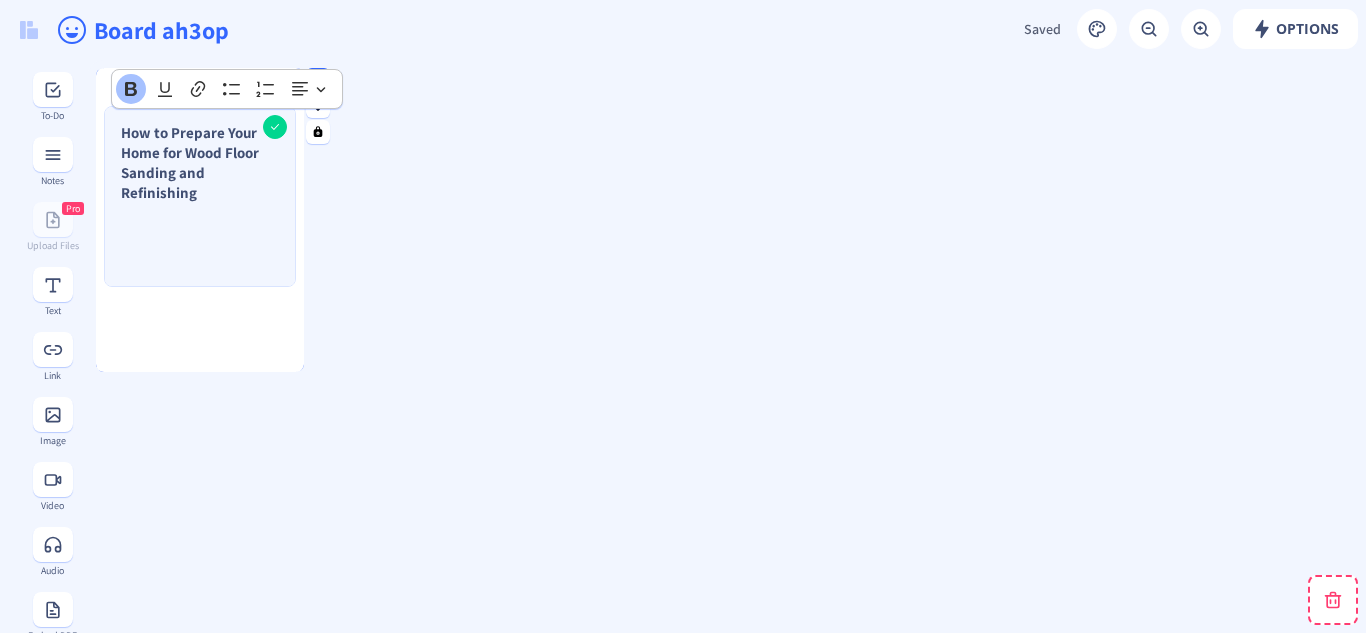 click on "How to Prepare Your Home for Wood Floor Sanding and Refinishing" at bounding box center [190, 163] 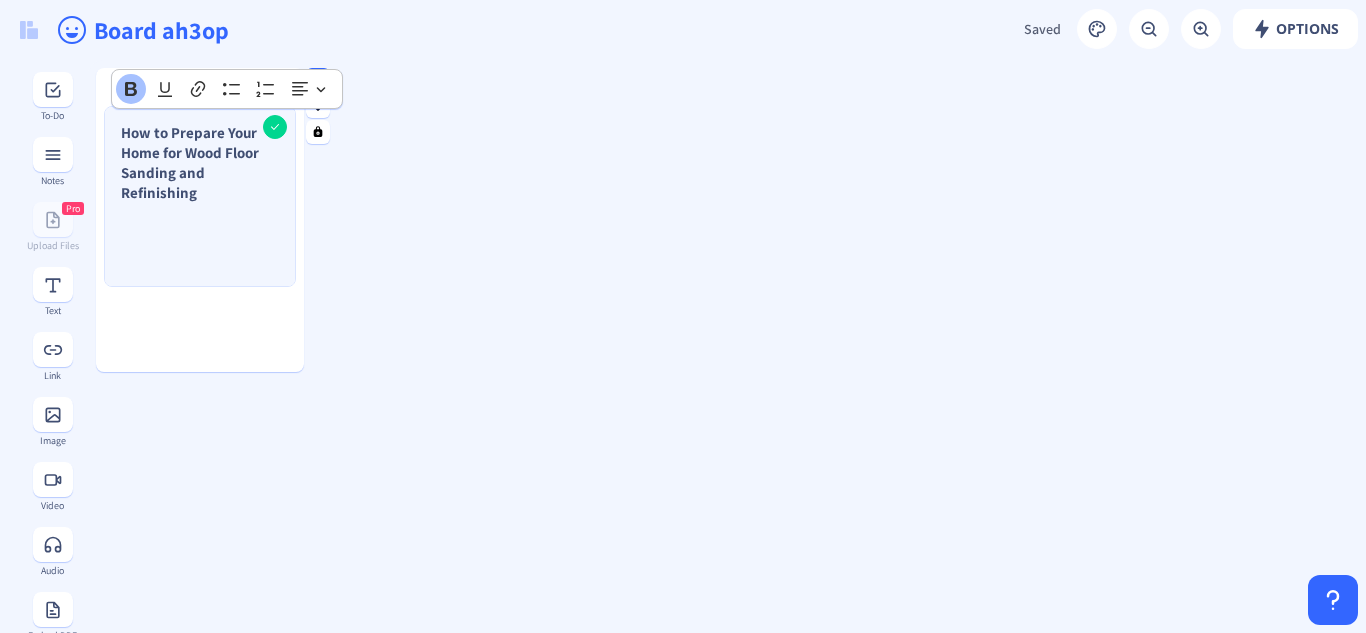 click on "How to Prepare Your Home for Wood Floor Sanding and Refinishing" at bounding box center [190, 163] 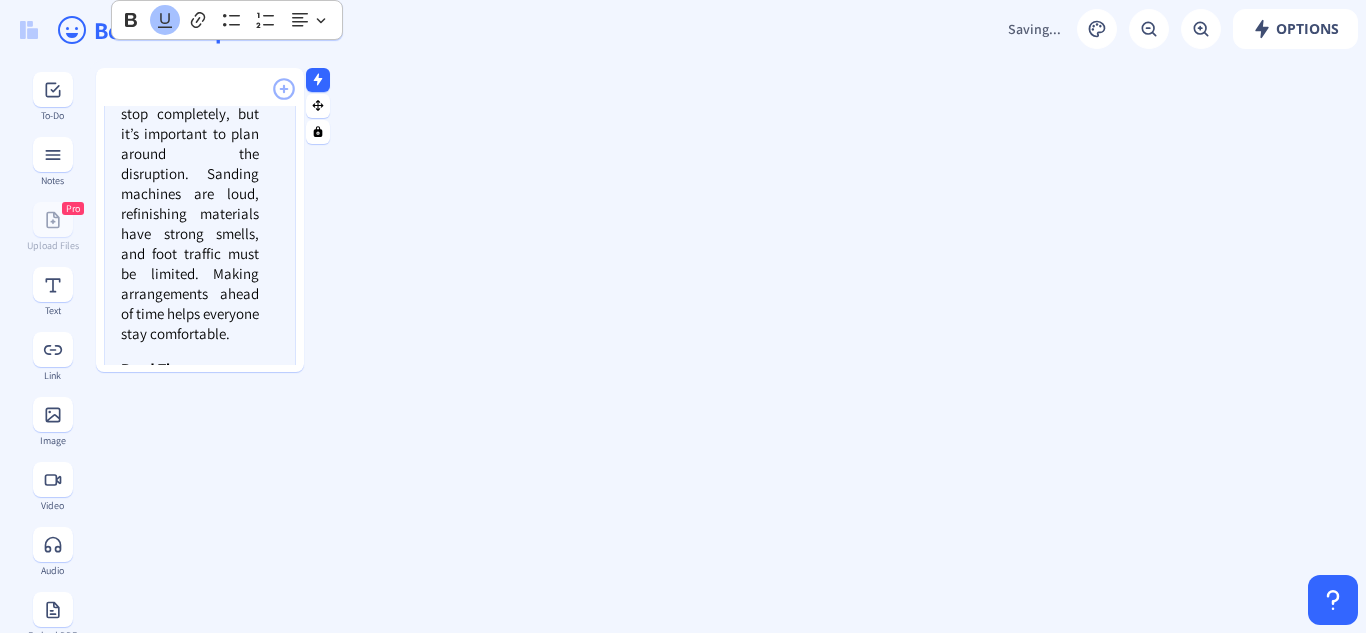 scroll, scrollTop: 161, scrollLeft: 0, axis: vertical 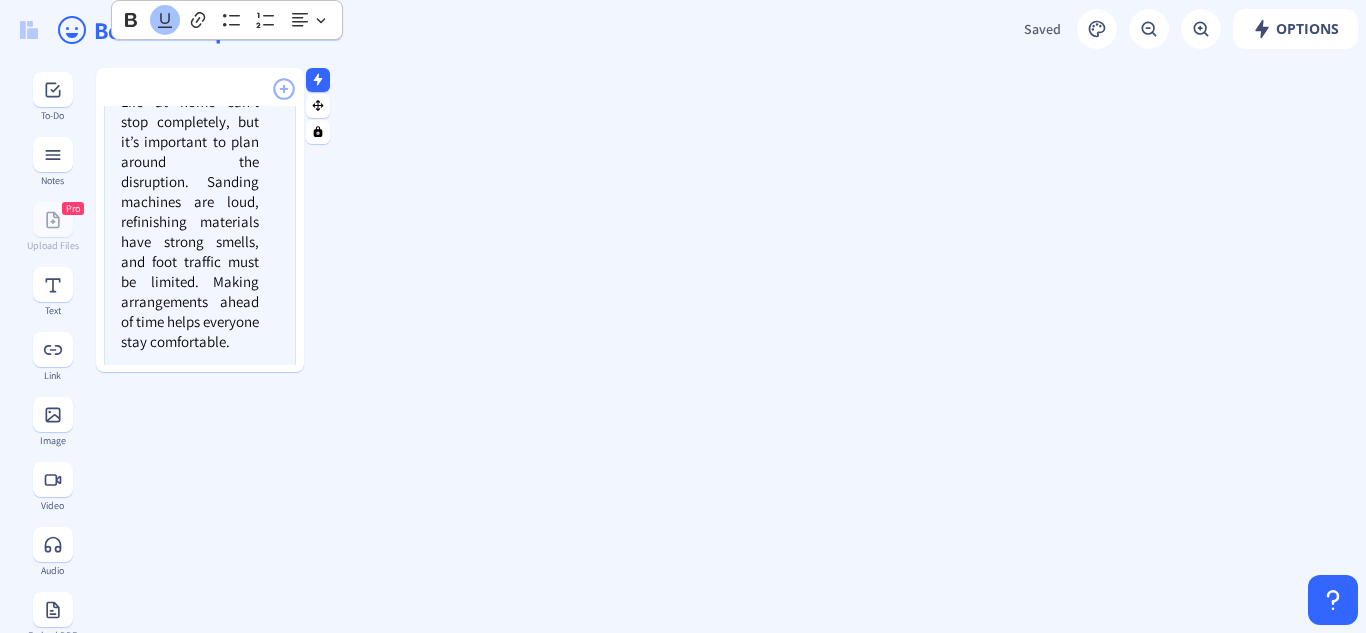 click on "How to Prepare Your Home for Wood Floor Sanding and Refinishing Life at home can’t stop completely, but it’s important to plan around the disruption. Sanding machines are loud, refinishing materials have strong smells, and foot traffic must be limited. Making arrangements ahead of time helps everyone stay comfortable. Read The Article: https://www.articleted.com/article/1001868/374403/How-to-Prepare-Your-Home-for-Wood-Floor-Sanding-and-Refinishing ​​​​​​​" at bounding box center (208, 278) 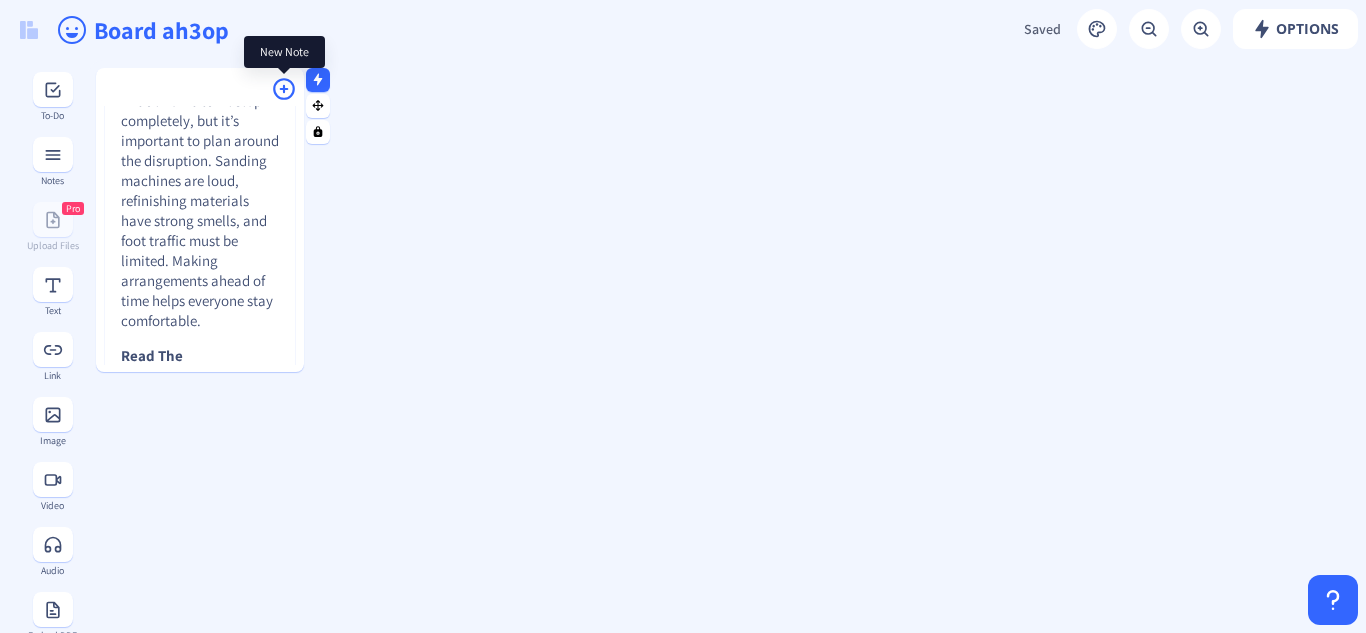 click 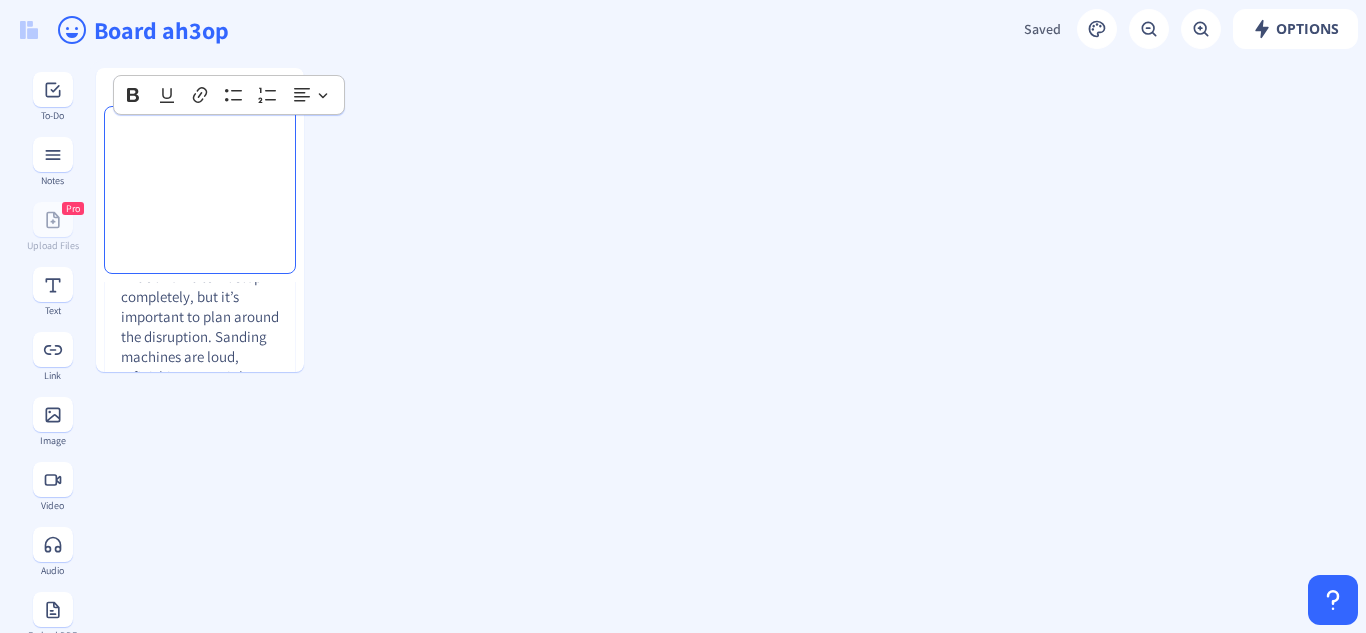 click on "How to Prepare Your Home for Wood Floor Sanding and Refinishing   Life at home can’t stop completely, but it’s important to plan around the disruption. Sanding machines are loud, refinishing materials have strong smells, and foot traffic must be limited. Making arrangements ahead of time helps everyone stay comfortable. Read The Article: https://www.articleted.com/article/1001868/374403/How-to-Prepare-Your-Home-for-Wood-Floor-Sanding-and-Refinishing" 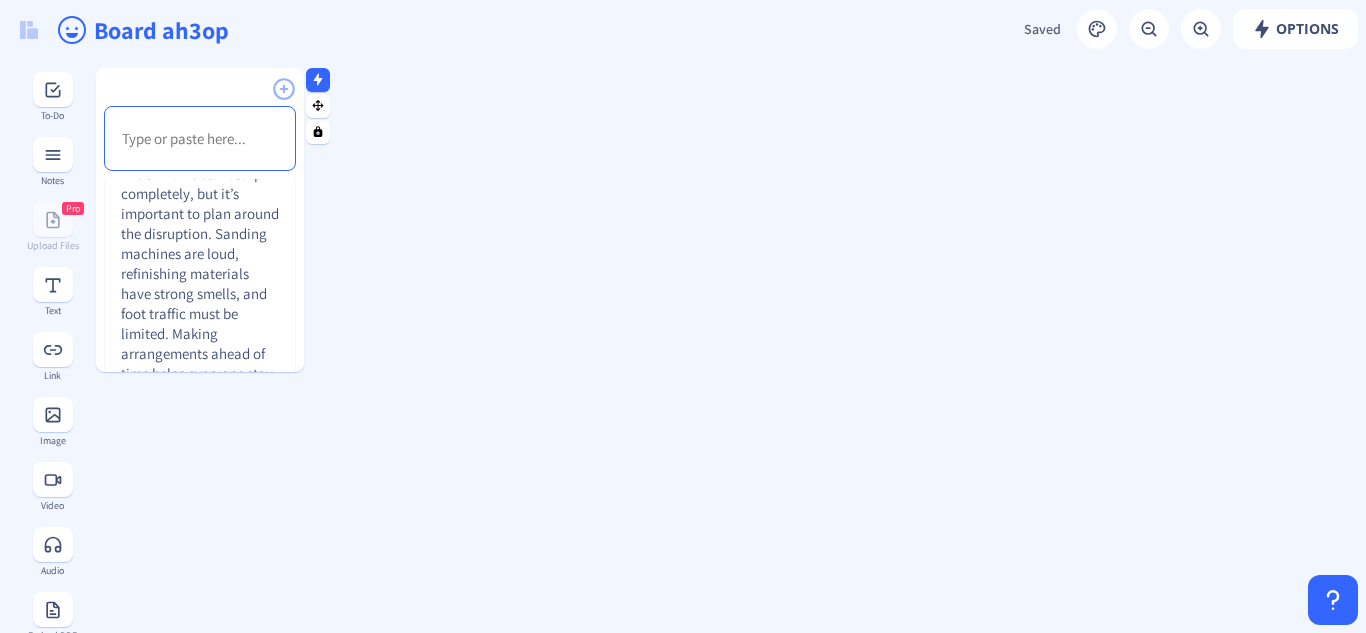 click at bounding box center [200, 138] 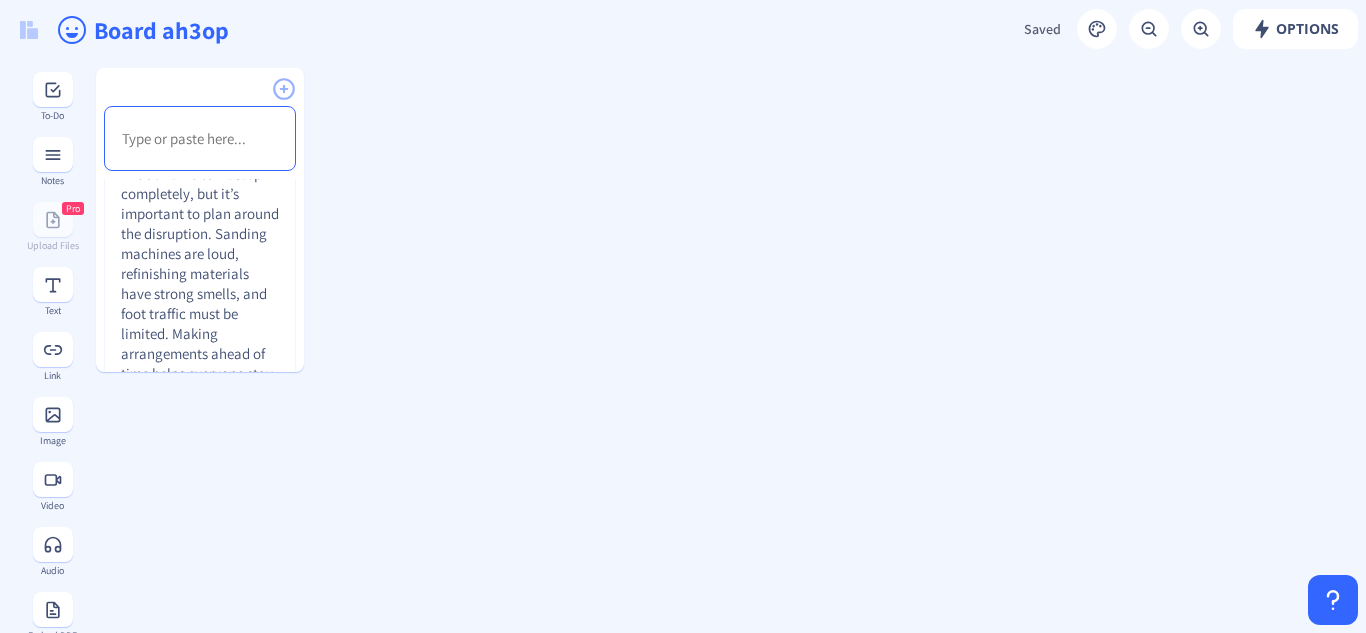 click on "How to Prepare Your Home for Wood Floor Sanding and Refinishing   Life at home can’t stop completely, but it’s important to plan around the disruption. Sanding machines are loud, refinishing materials have strong smells, and foot traffic must be limited. Making arrangements ahead of time helps everyone stay comfortable. Read The Article: https://www.articleted.com/article/1001868/374403/How-to-Prepare-Your-Home-for-Wood-Floor-Sanding-and-Refinishing" 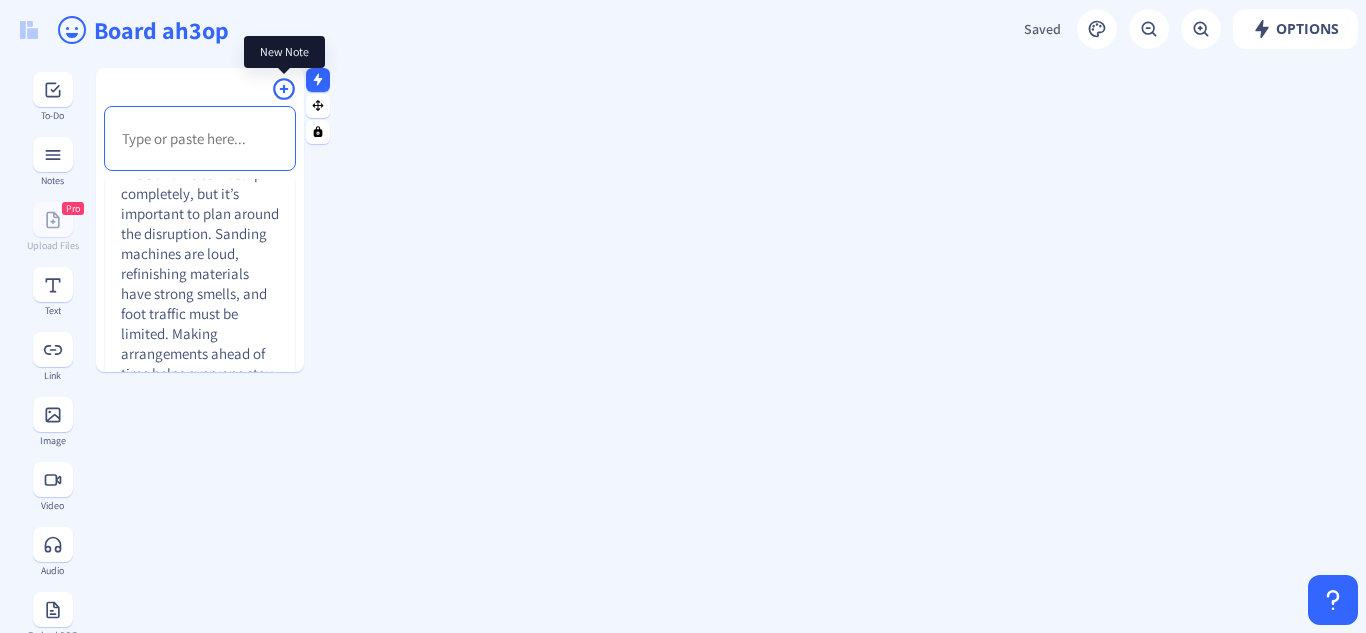 click 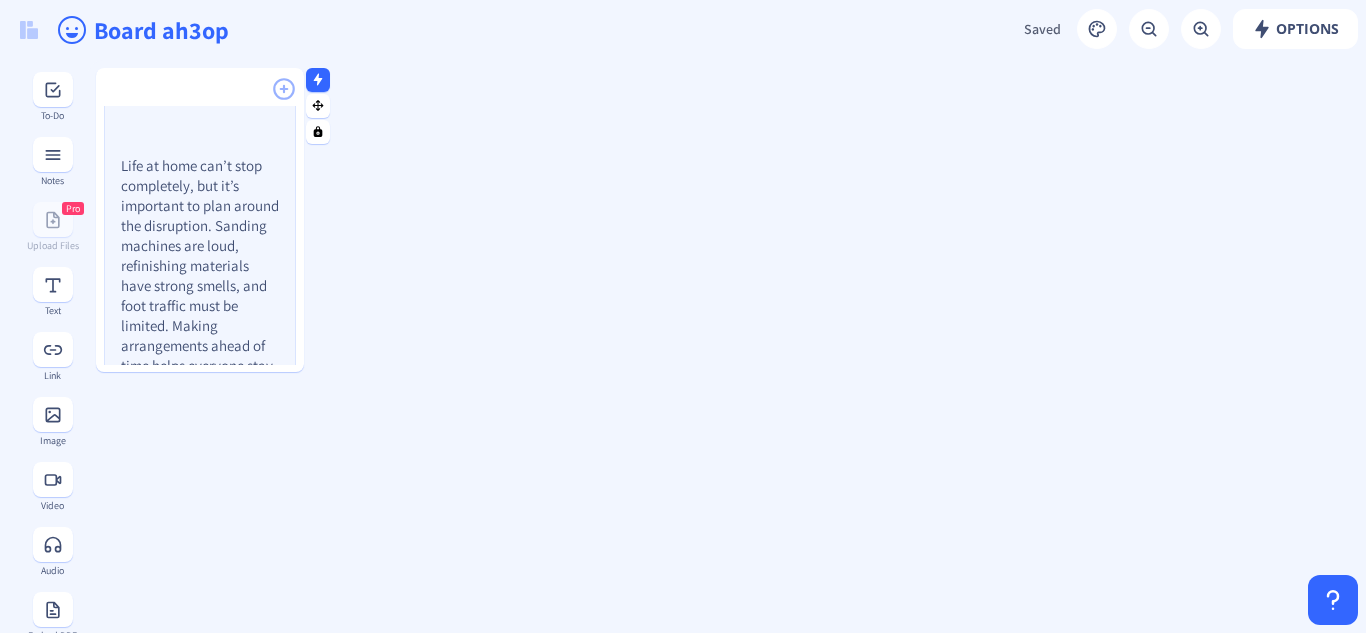 scroll, scrollTop: 0, scrollLeft: 0, axis: both 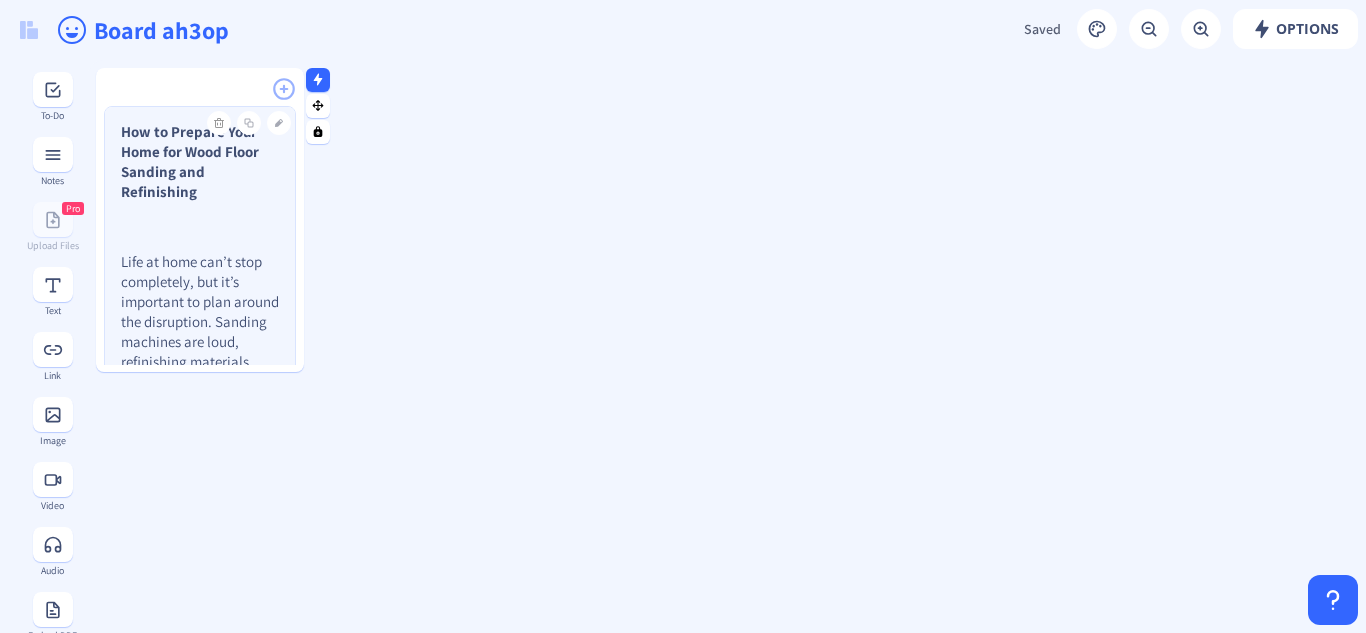 click on "How to Prepare Your Home for Wood Floor Sanding and Refinishing" at bounding box center [200, 162] 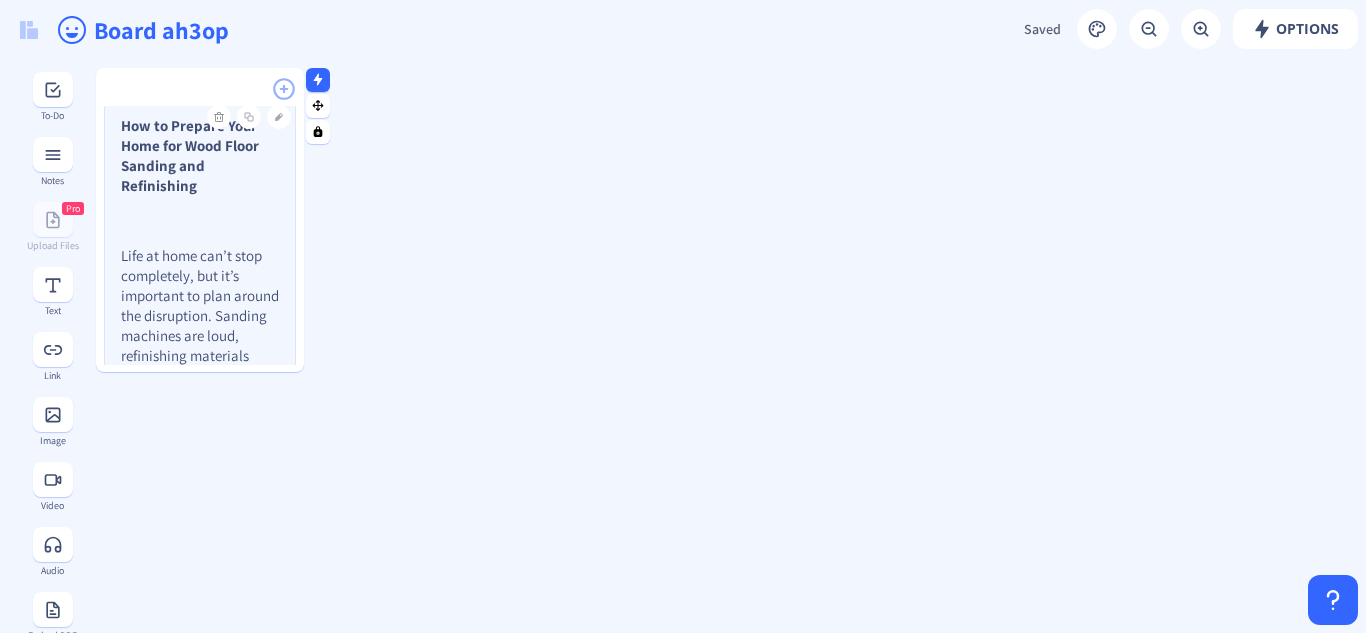 scroll, scrollTop: 0, scrollLeft: 0, axis: both 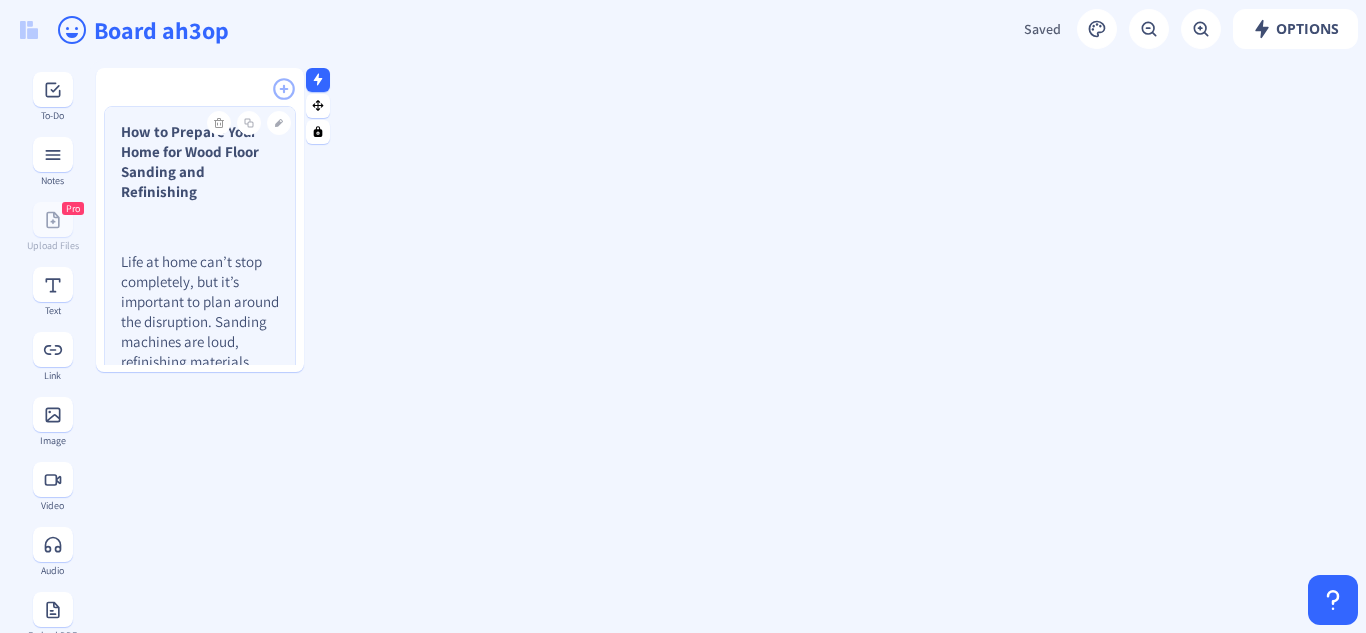 click on "How to Prepare Your Home for Wood Floor Sanding and Refinishing   Life at home can’t stop completely, but it’s important to plan around the disruption. Sanding machines are loud, refinishing materials have strong smells, and foot traffic must be limited. Making arrangements ahead of time helps everyone stay comfortable. Read The Article: https://www.articleted.com/article/1001868/374403/How-to-Prepare-Your-Home-for-Wood-Floor-Sanding-and-Refinishing" at bounding box center [200, 419] 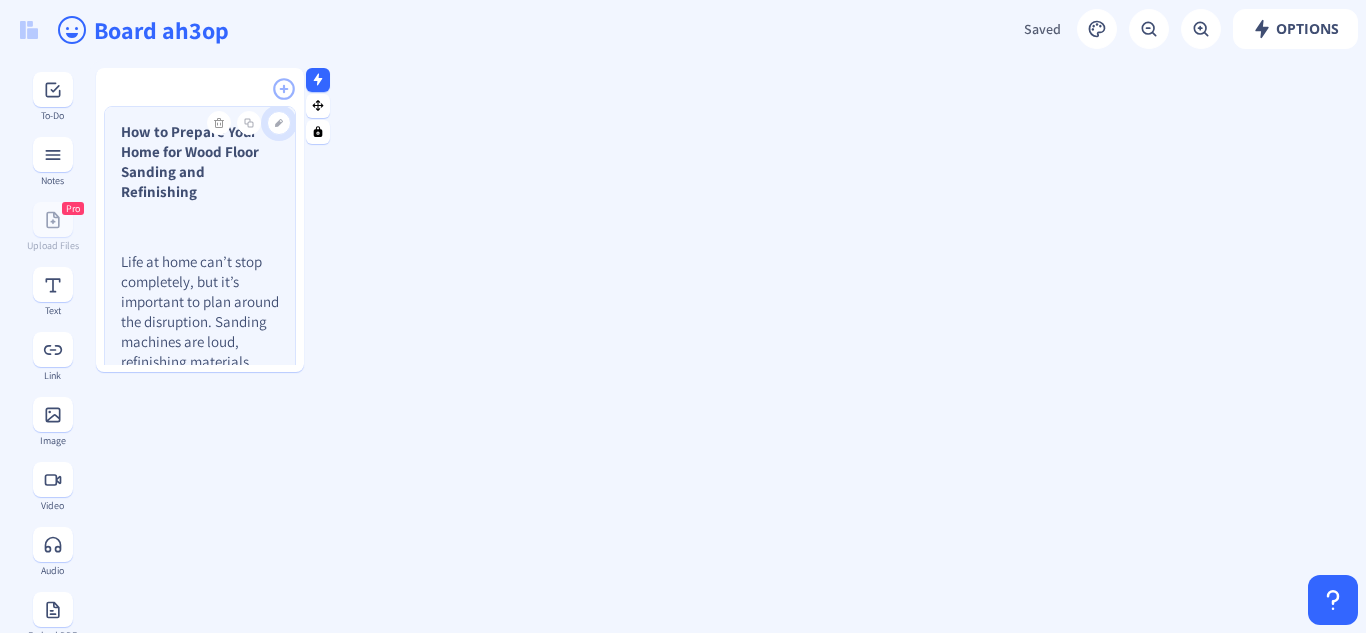 click 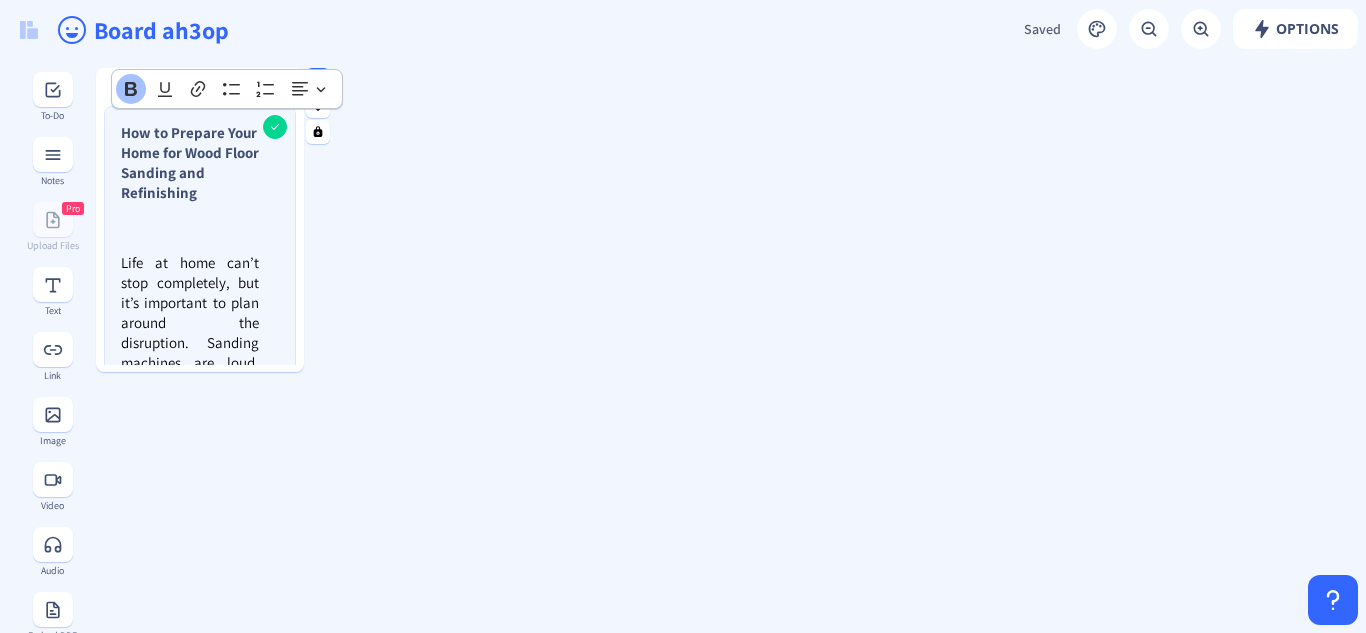click on "Life at home can’t stop completely, but it’s important to plan around the disruption. Sanding machines are loud, refinishing materials have strong smells, and foot traffic must be limited. Making arrangements ahead of time helps everyone stay comfortable." at bounding box center (190, 382) 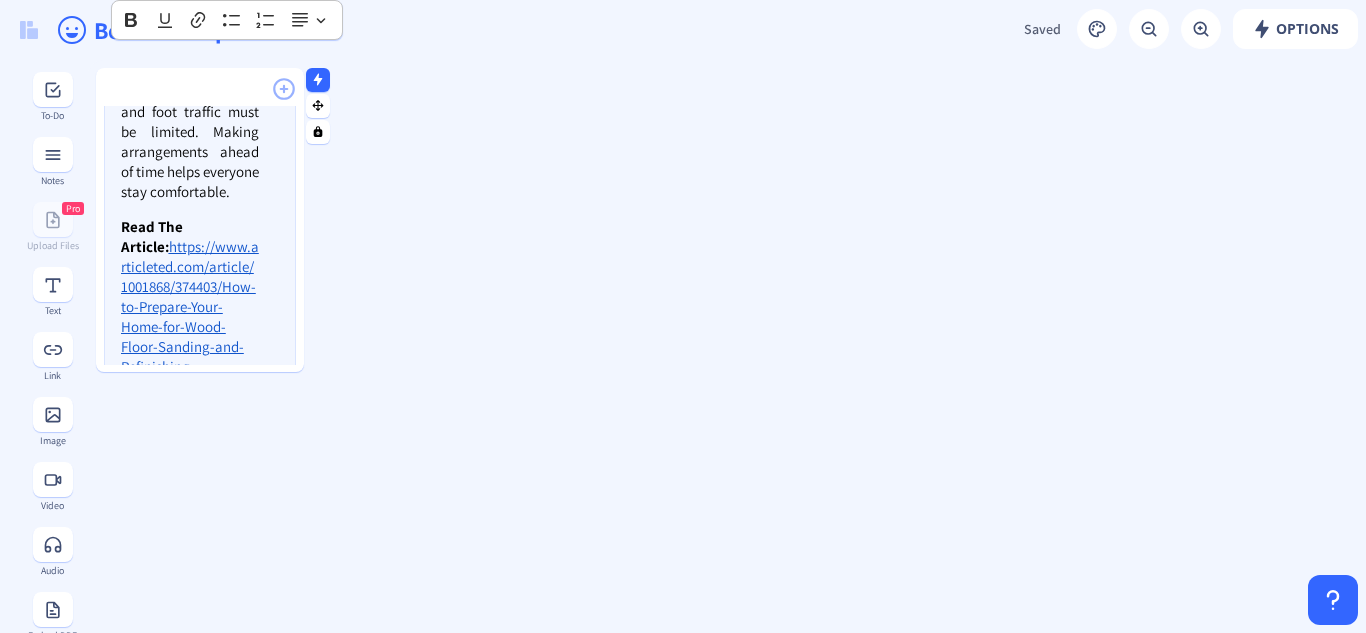 scroll, scrollTop: 400, scrollLeft: 0, axis: vertical 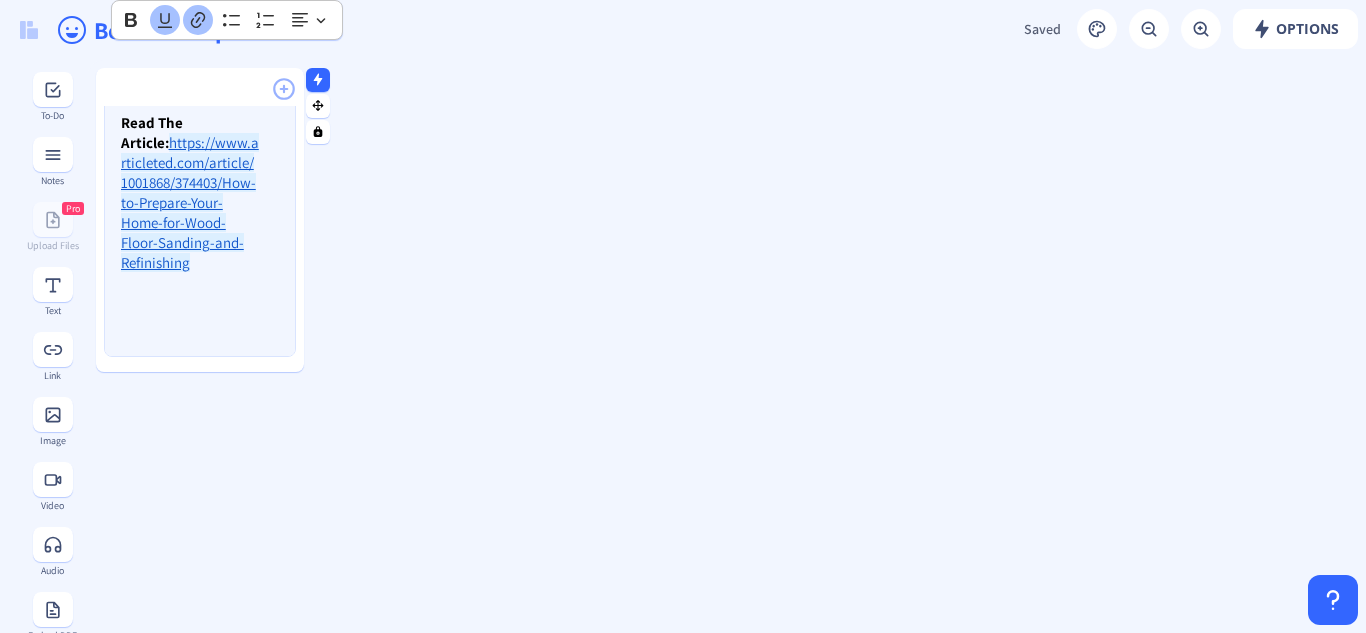 click on "https://www.articleted.com/article/1001868/374403/How-to-Prepare-Your-Home-for-Wood-Floor-Sanding-and-Refinishing" at bounding box center (190, 202) 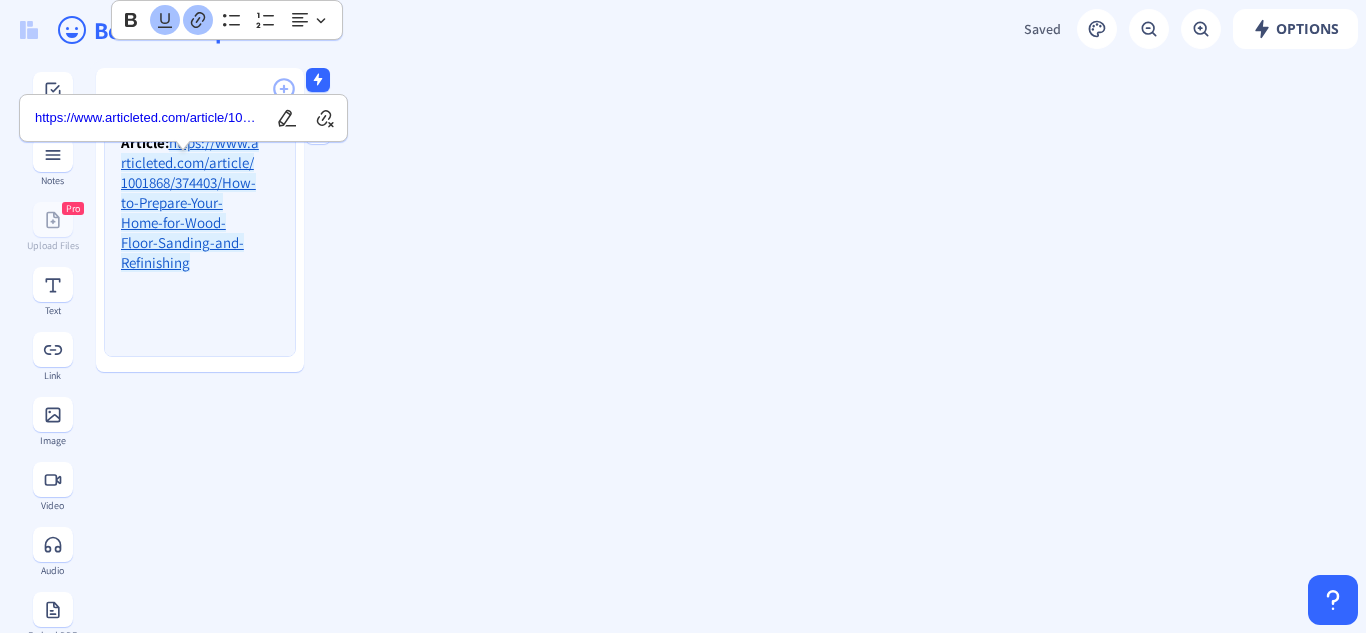 click on "Read The Article:  https://www.articleted.com/article/1001868/374403/How-to-Prepare-Your-Home-for-Wood-Floor-Sanding-and-Refinishing" at bounding box center (190, 193) 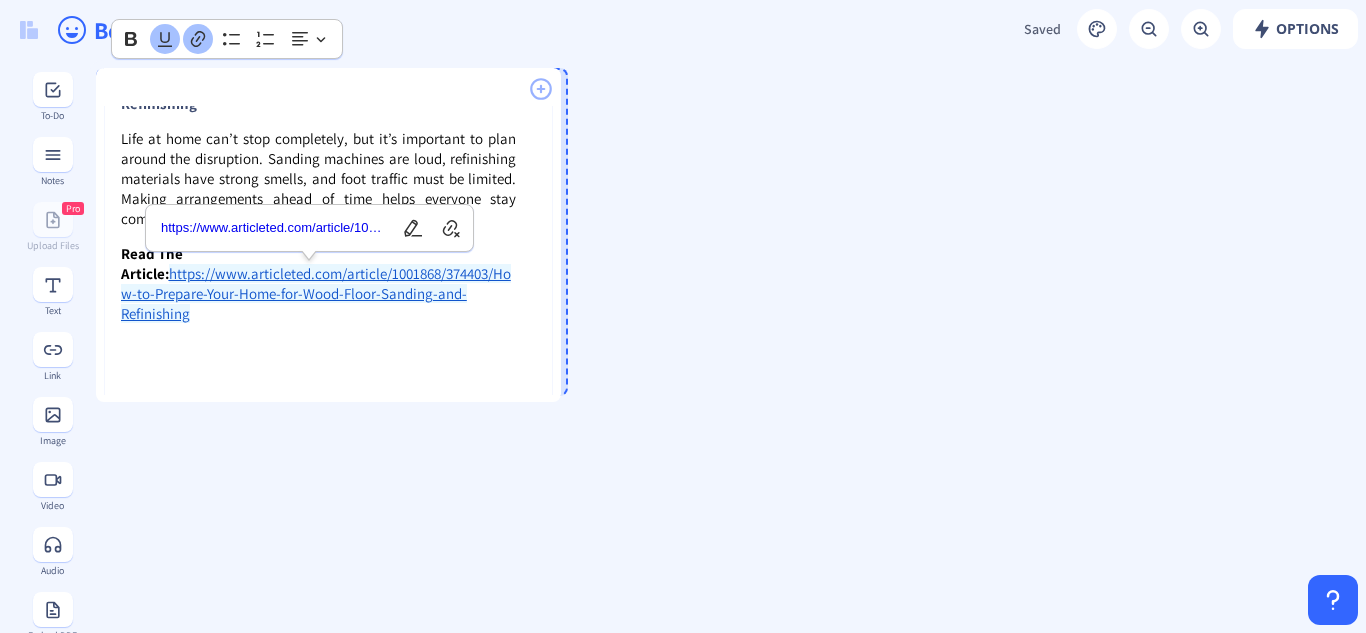 scroll, scrollTop: 0, scrollLeft: 0, axis: both 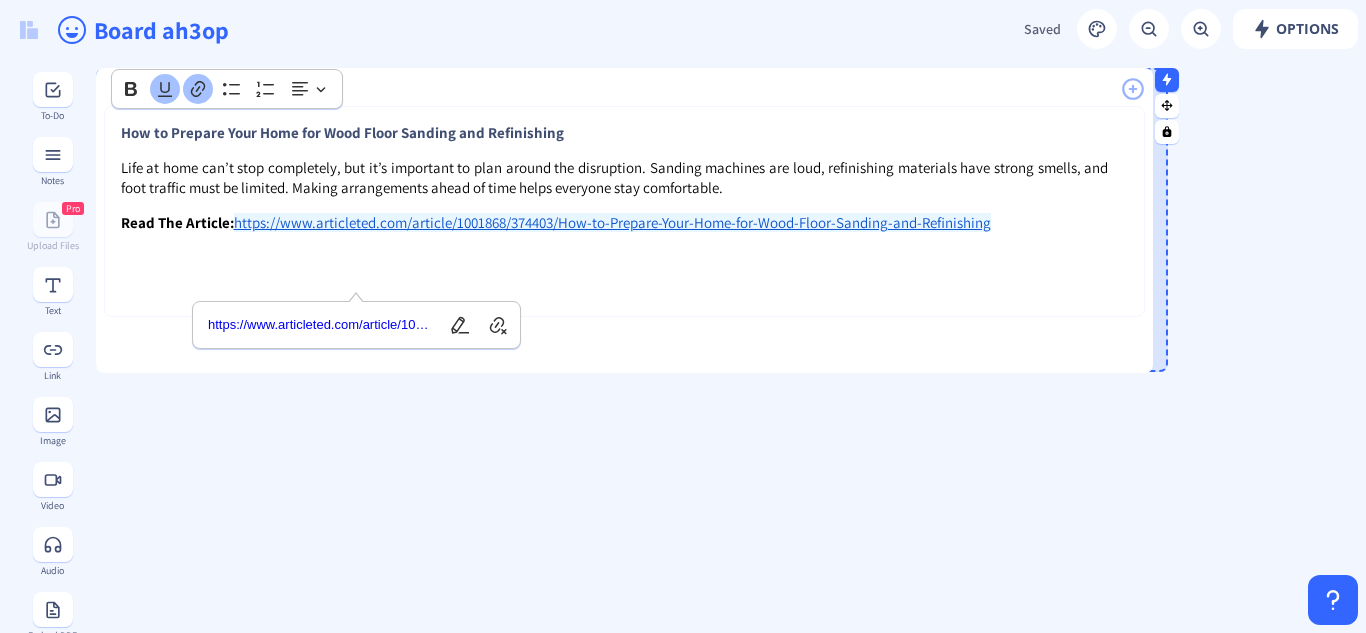 drag, startPoint x: 300, startPoint y: 363, endPoint x: 1149, endPoint y: 364, distance: 849.0006 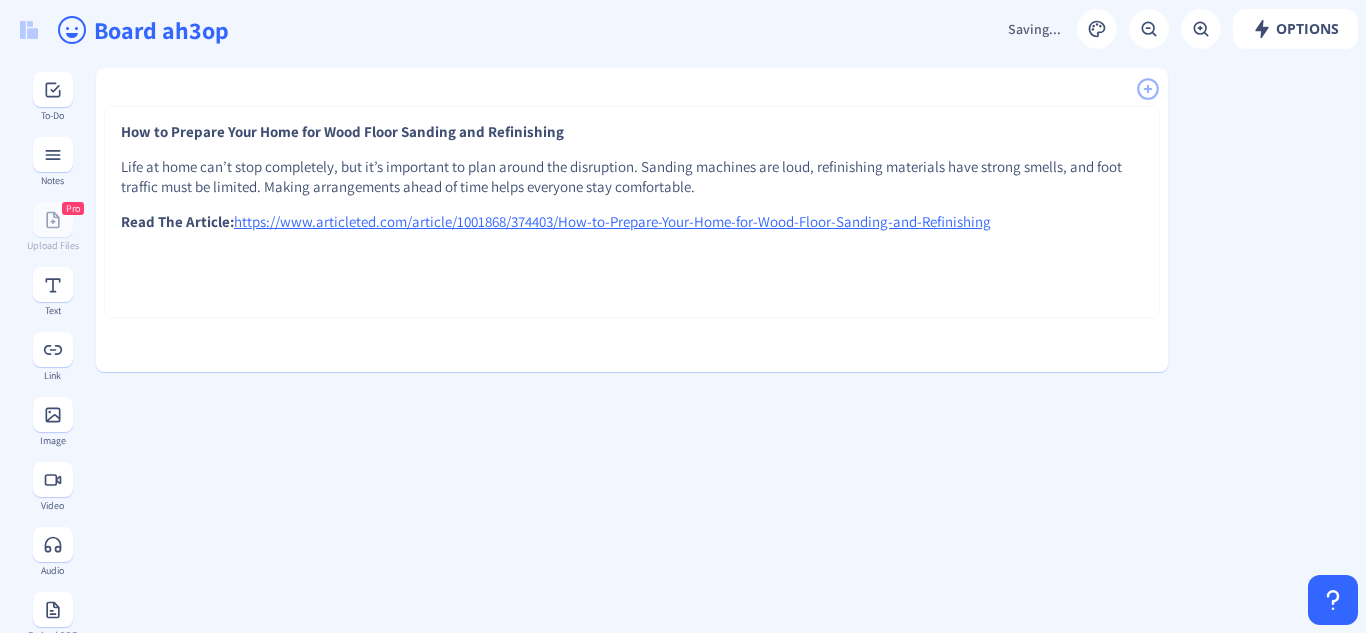 click on "How to Prepare Your Home for Wood Floor Sanding and Refinishing Life at home can’t stop completely, but it’s important to plan around the disruption. Sanding machines are loud, refinishing materials have strong smells, and foot traffic must be limited. Making arrangements ahead of time helps everyone stay comfortable. Read The Article: https://www.articleted.com/article/1001868/374403/How-to-Prepare-Your-Home-for-Wood-Floor-Sanding-and-Refinishing" 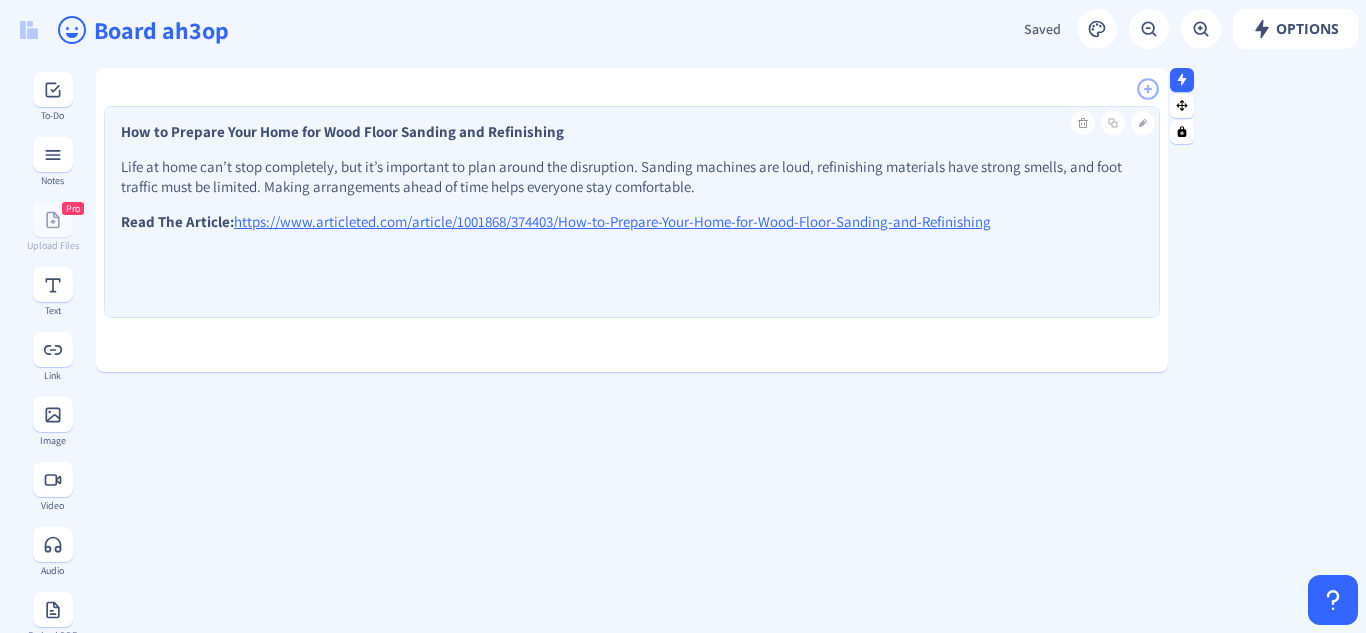 click on "How to Prepare Your Home for Wood Floor Sanding and Refinishing" at bounding box center [342, 131] 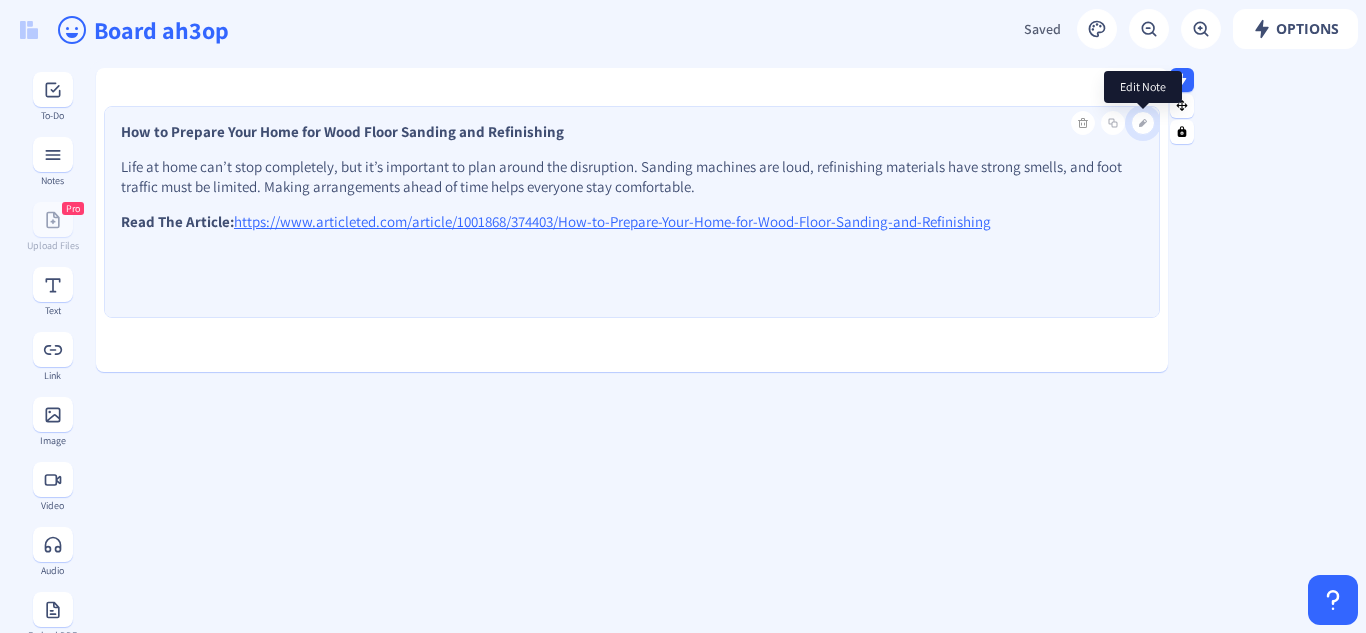click at bounding box center (1143, 123) 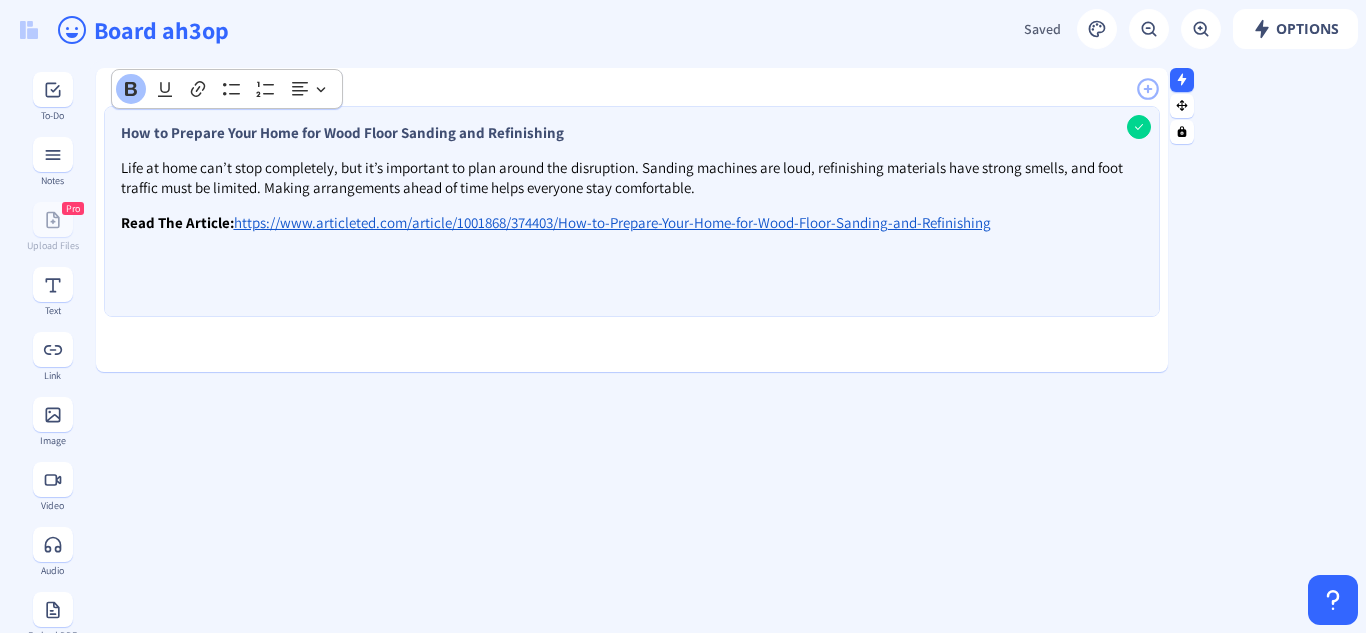click on "How to Prepare Your Home for Wood Floor Sanding and Refinishing" at bounding box center (342, 132) 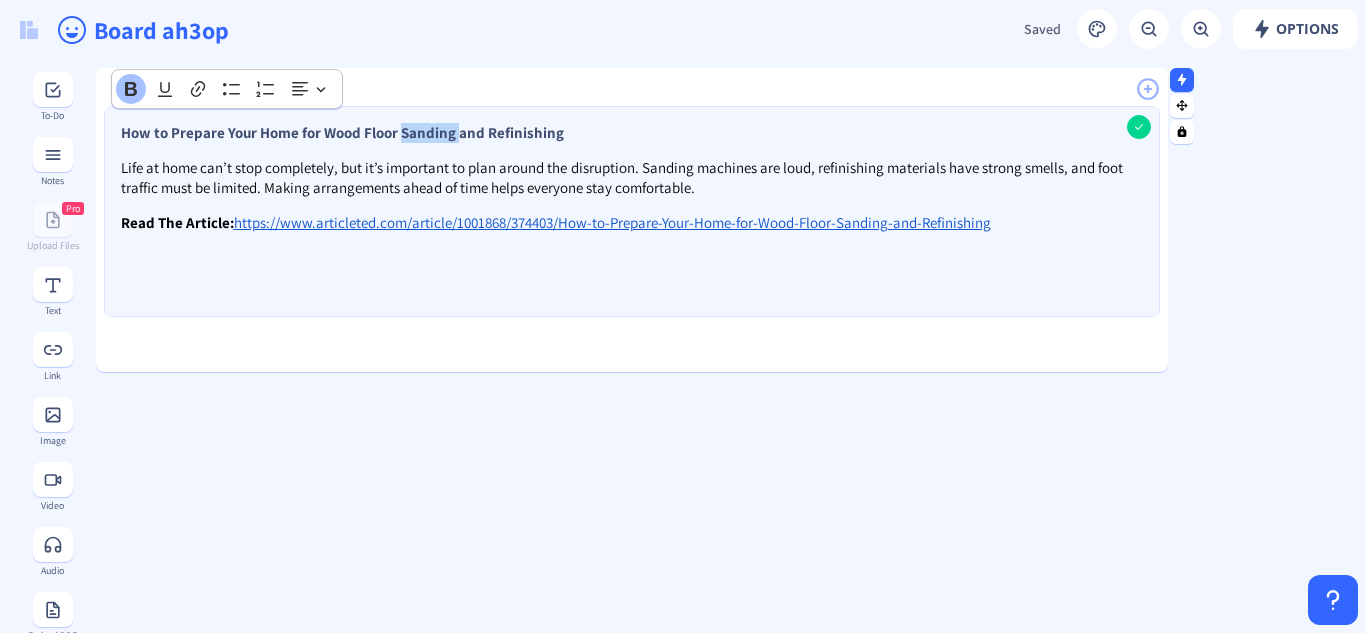 click on "How to Prepare Your Home for Wood Floor Sanding and Refinishing" at bounding box center (342, 132) 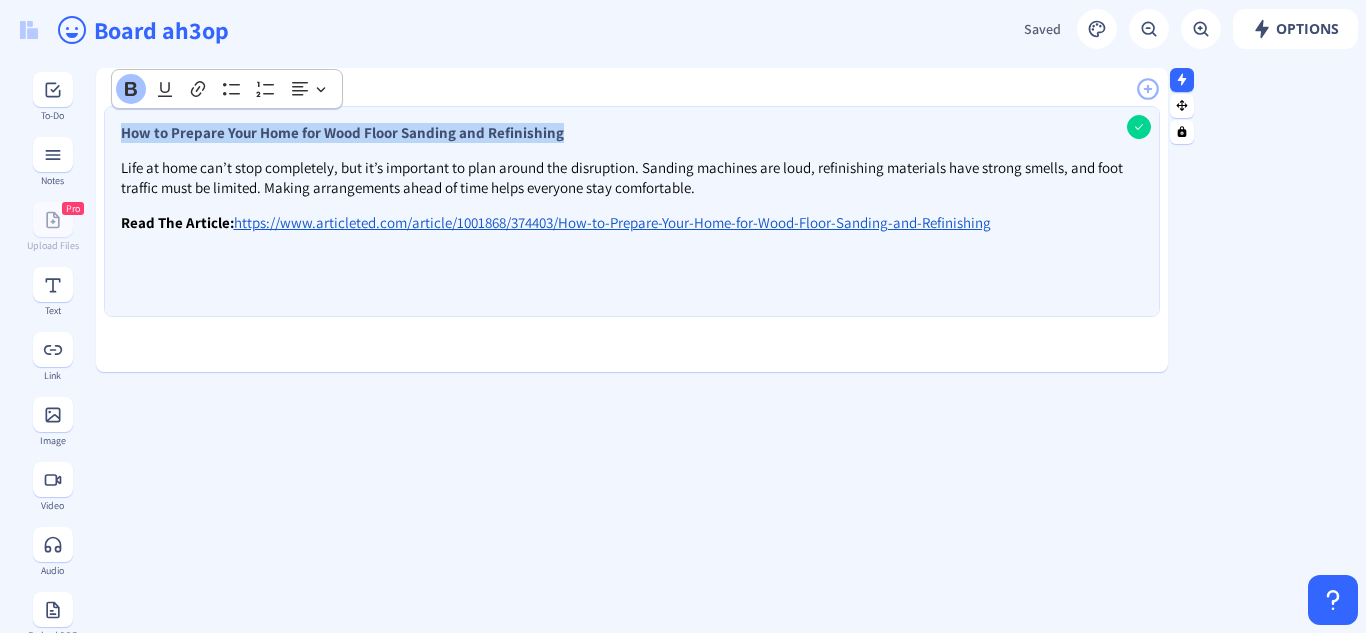 click on "How to Prepare Your Home for Wood Floor Sanding and Refinishing" at bounding box center (342, 132) 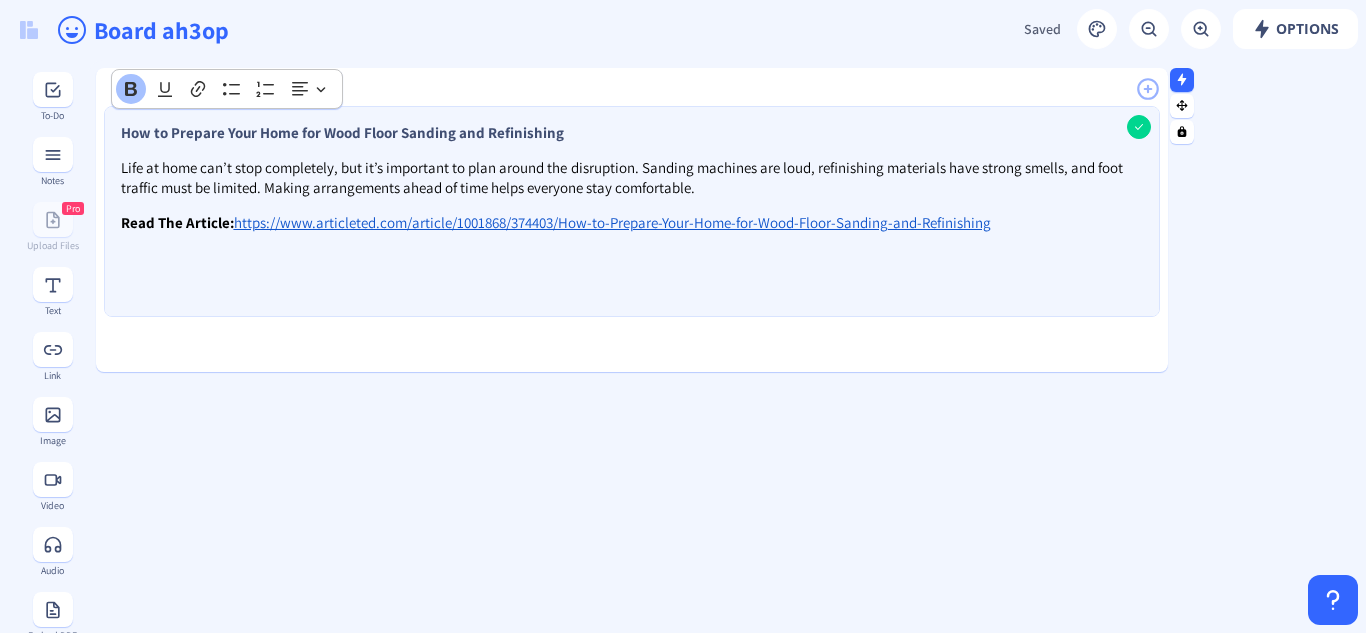 click on "How to Prepare Your Home for Wood Floor Sanding and Refinishing Life at home can’t stop completely, but it’s important to plan around the disruption. Sanding machines are loud, refinishing materials have strong smells, and foot traffic must be limited. Making arrangements ahead of time helps everyone stay comfortable. Read The Article: https://www.articleted.com/article/1001868/374403/How-to-Prepare-Your-Home-for-Wood-Floor-Sanding-and-Refinishing" at bounding box center [622, 212] 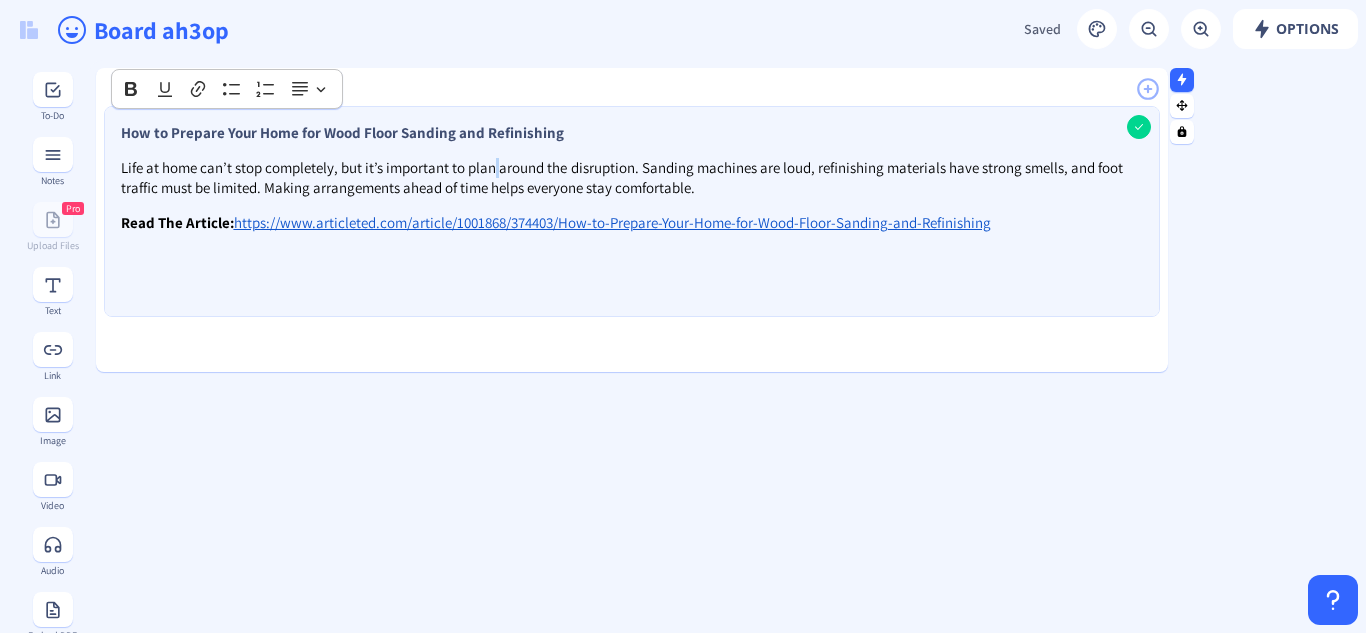 click on "How to Prepare Your Home for Wood Floor Sanding and Refinishing Life at home can’t stop completely, but it’s important to plan around the disruption. Sanding machines are loud, refinishing materials have strong smells, and foot traffic must be limited. Making arrangements ahead of time helps everyone stay comfortable. Read The Article: https://www.articleted.com/article/1001868/374403/How-to-Prepare-Your-Home-for-Wood-Floor-Sanding-and-Refinishing" at bounding box center (622, 212) 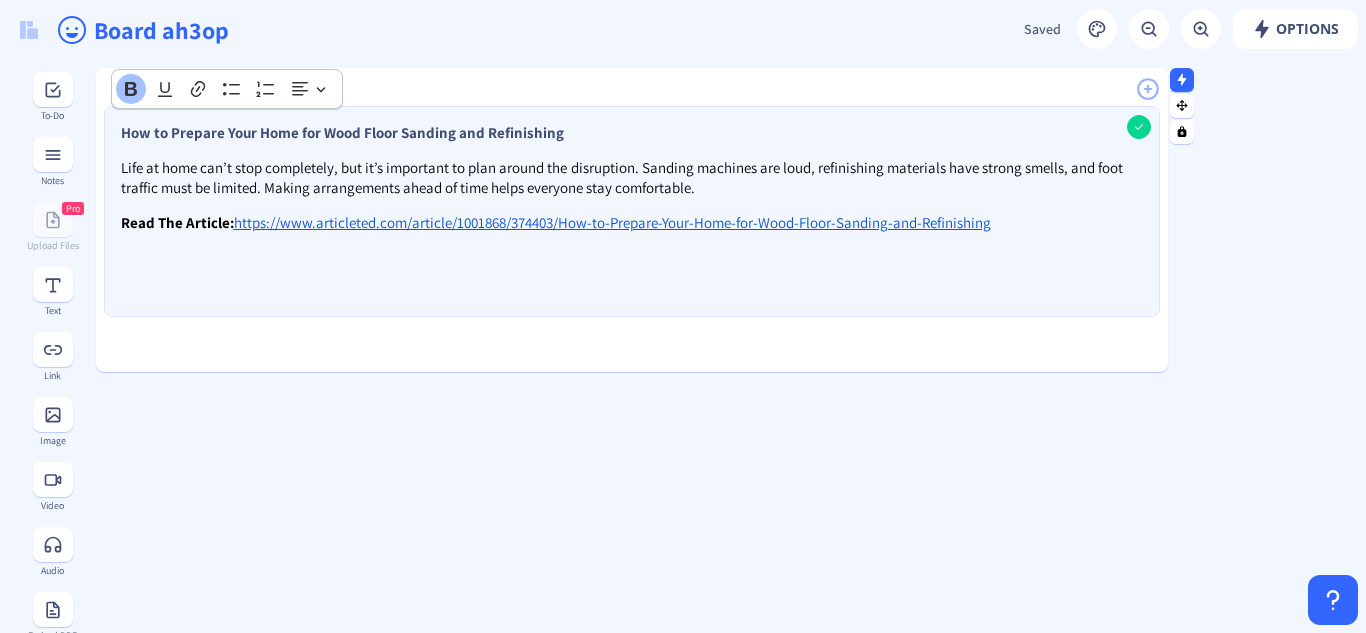 click on "How to Prepare Your Home for Wood Floor Sanding and Refinishing" at bounding box center [342, 132] 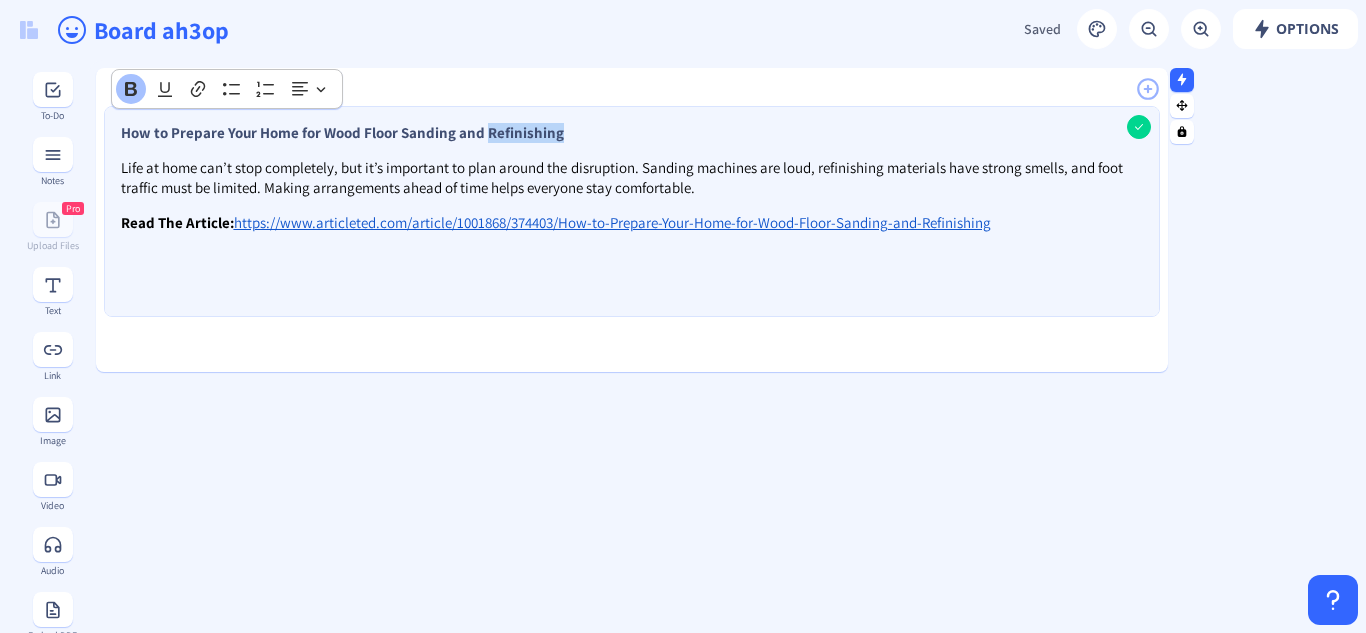 click on "How to Prepare Your Home for Wood Floor Sanding and Refinishing" at bounding box center [342, 132] 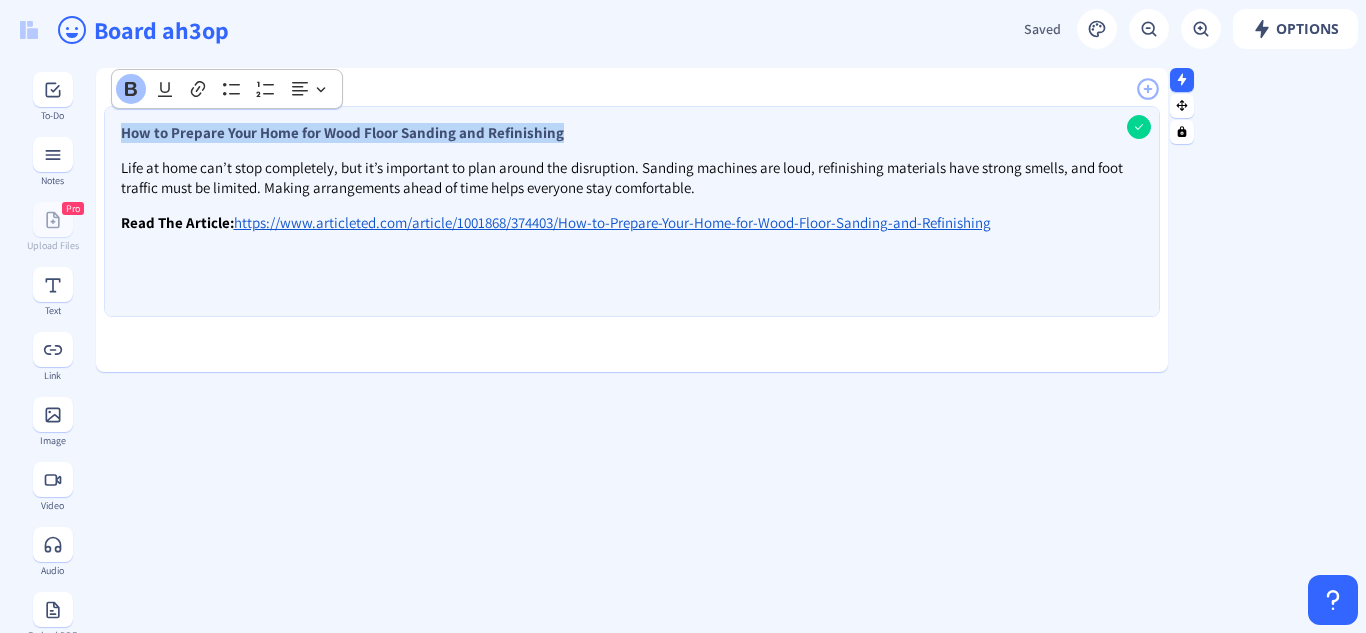 click on "How to Prepare Your Home for Wood Floor Sanding and Refinishing" at bounding box center (342, 132) 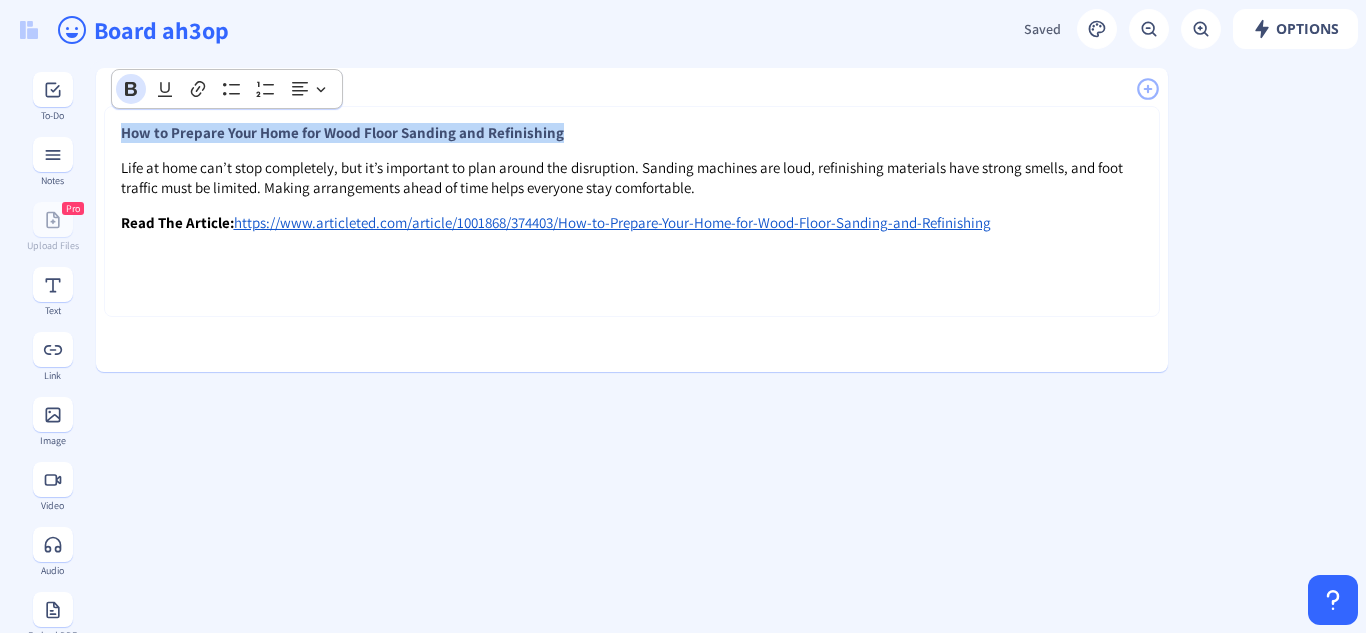click 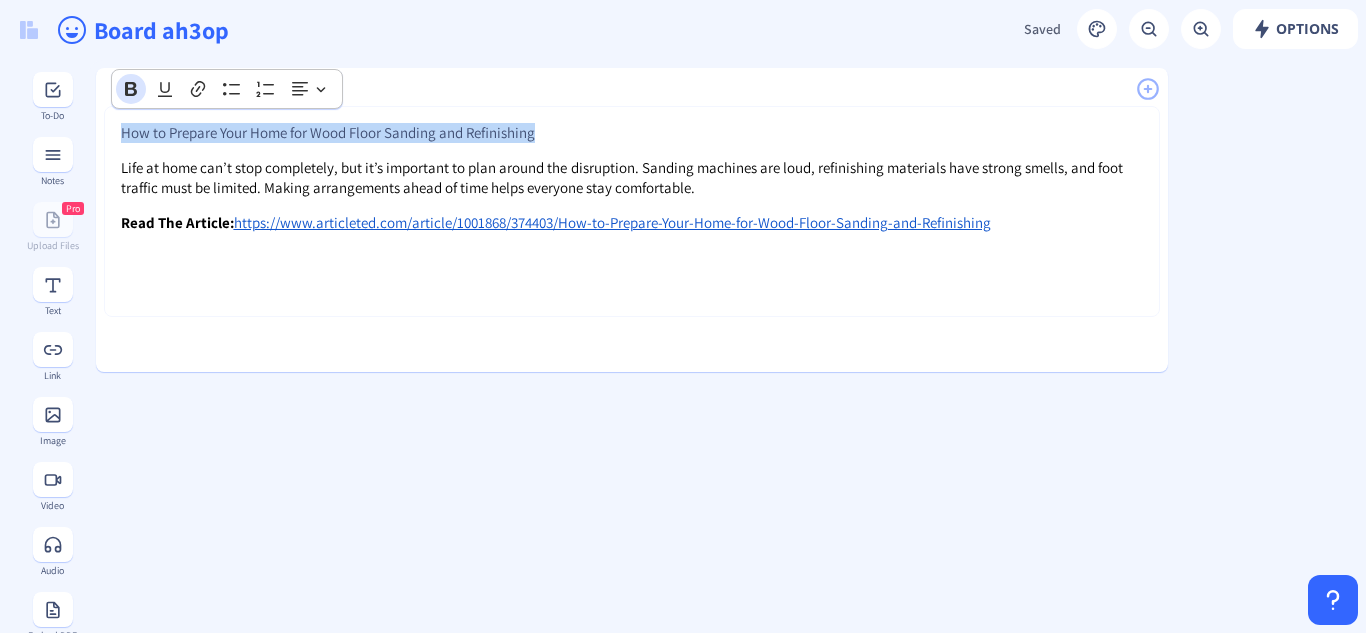 click 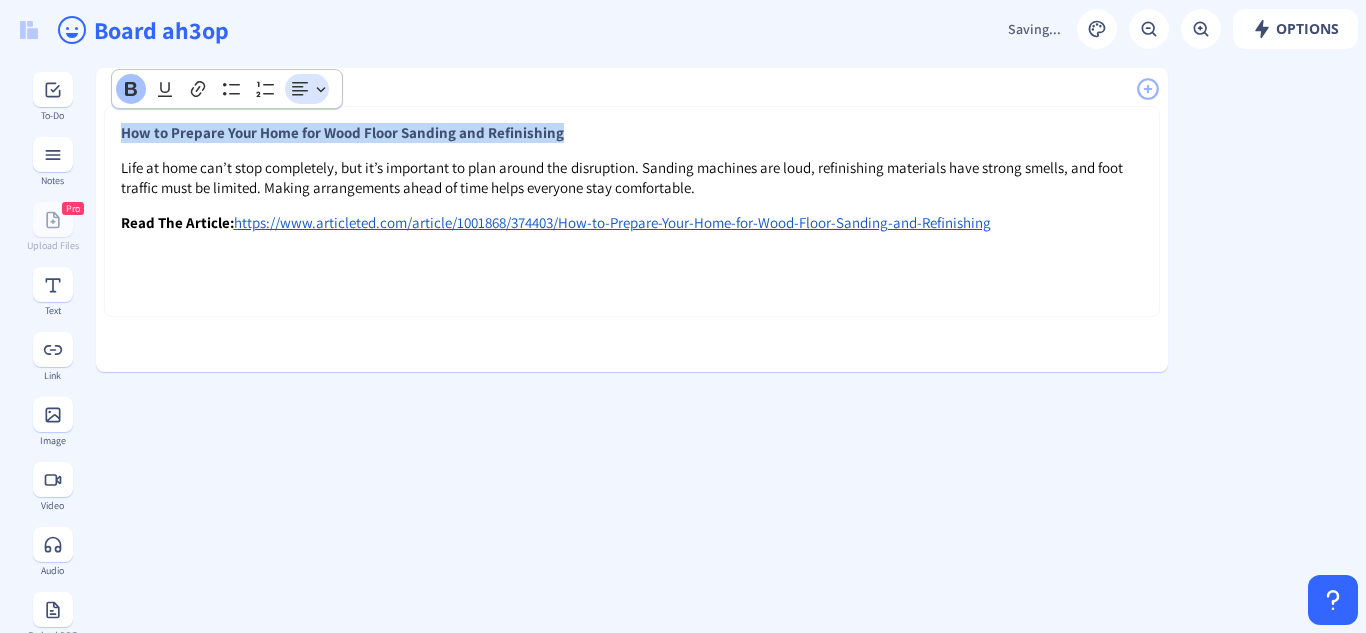 click on "Text alignment Text alignment" at bounding box center (307, 89) 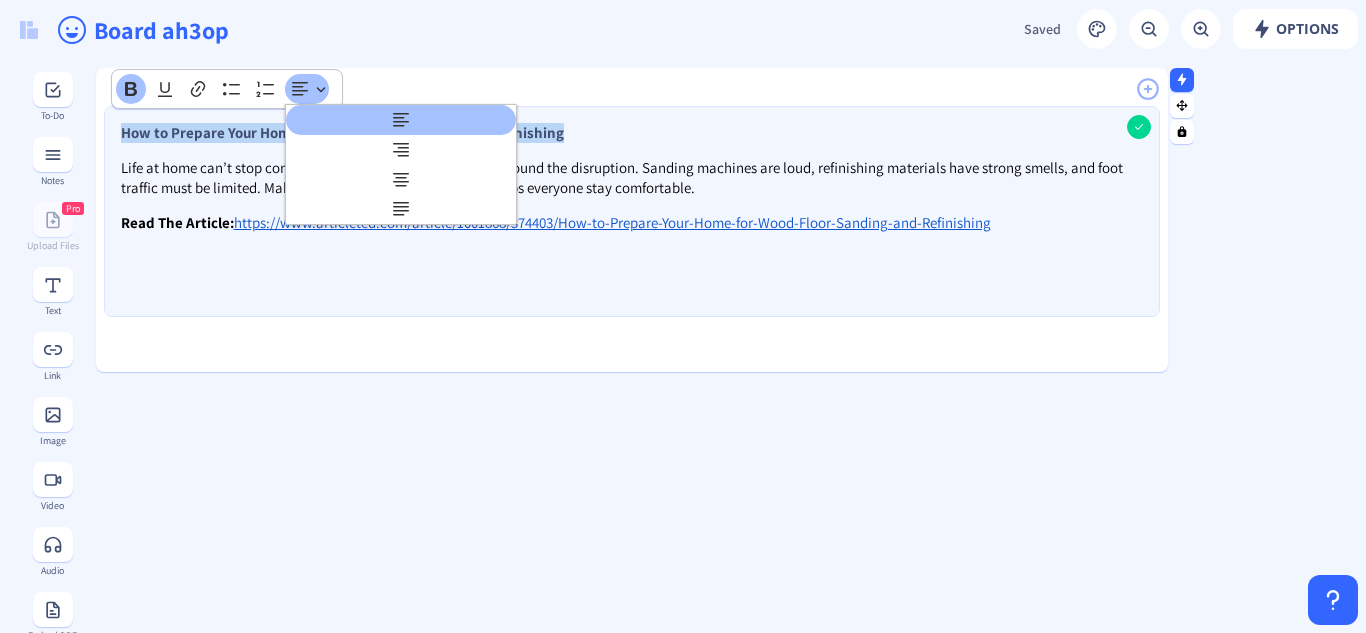 click on "Life at home can’t stop completely, but it’s important to plan around the disruption. Sanding machines are loud, refinishing materials have strong smells, and foot traffic must be limited. Making arrangements ahead of time helps everyone stay comfortable." at bounding box center (622, 178) 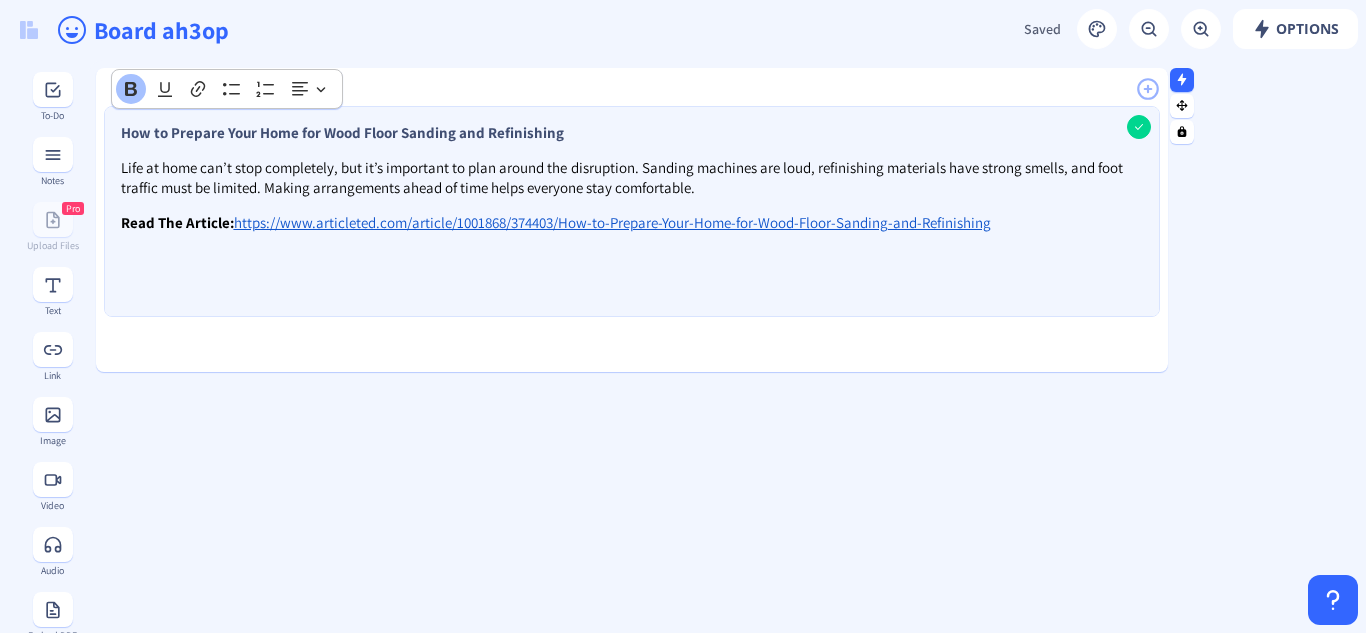 click on "Life at home can’t stop completely, but it’s important to plan around the disruption. Sanding machines are loud, refinishing materials have strong smells, and foot traffic must be limited. Making arrangements ahead of time helps everyone stay comfortable." at bounding box center (622, 178) 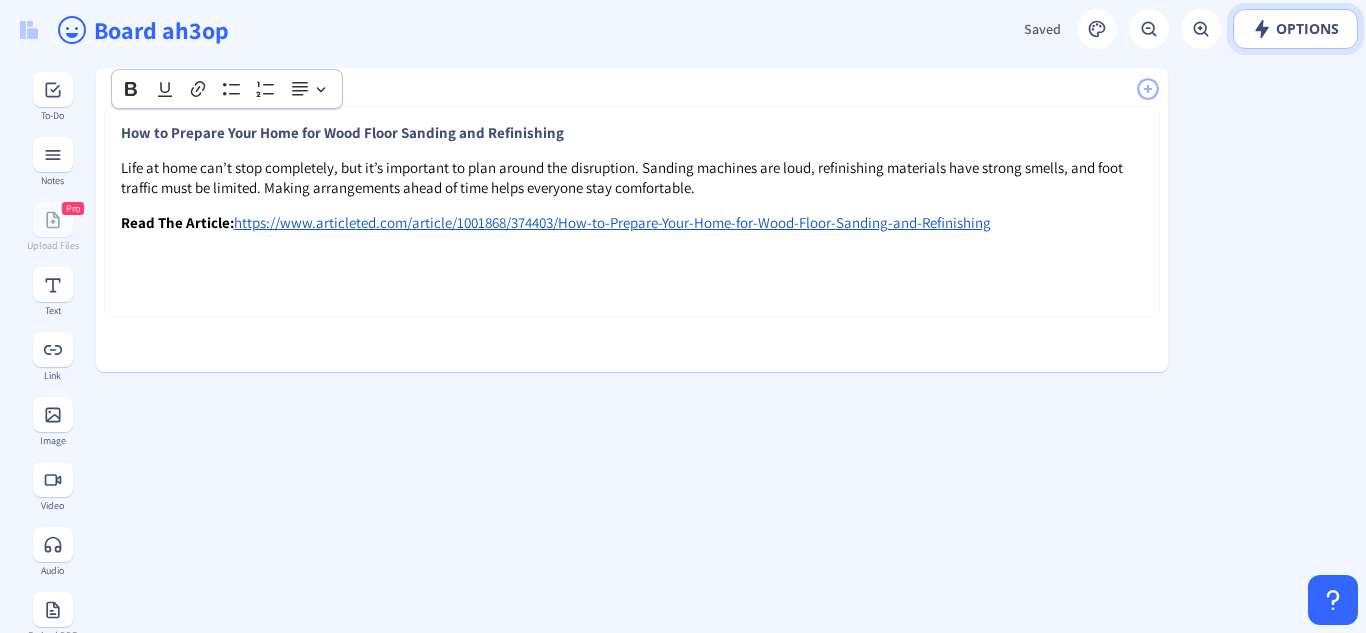 click on "Options" 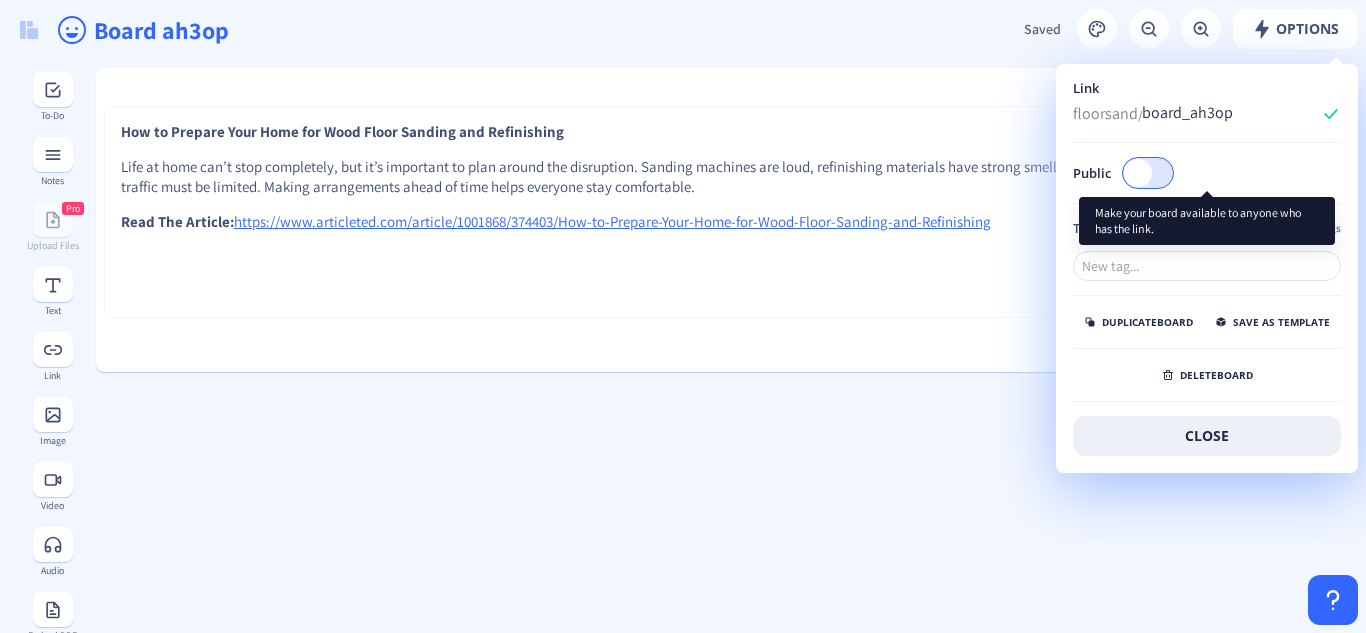 click at bounding box center [1148, 173] 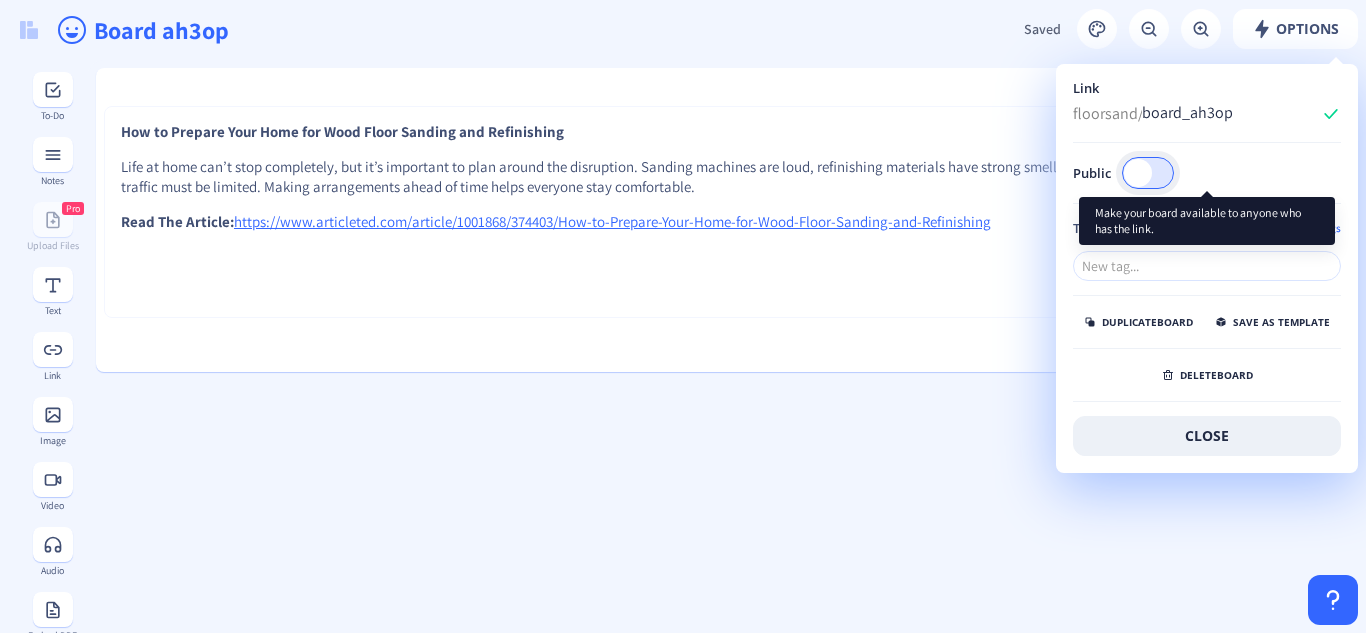 checkbox on "true" 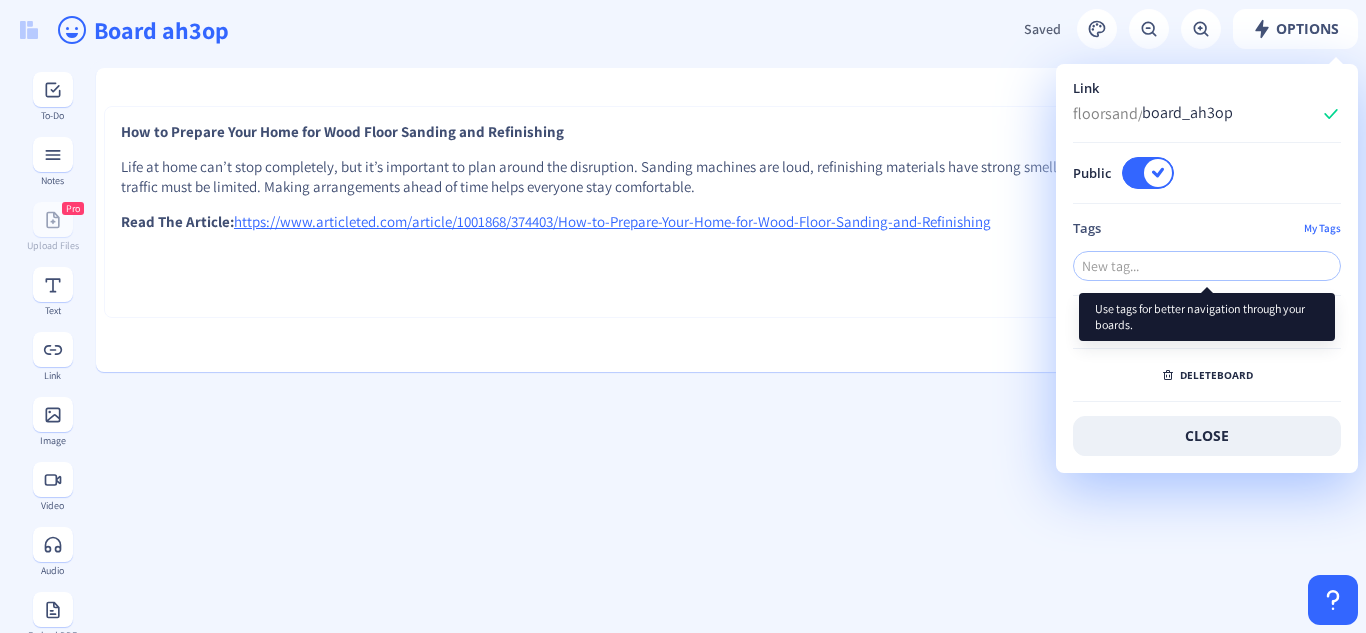 click at bounding box center (1207, 266) 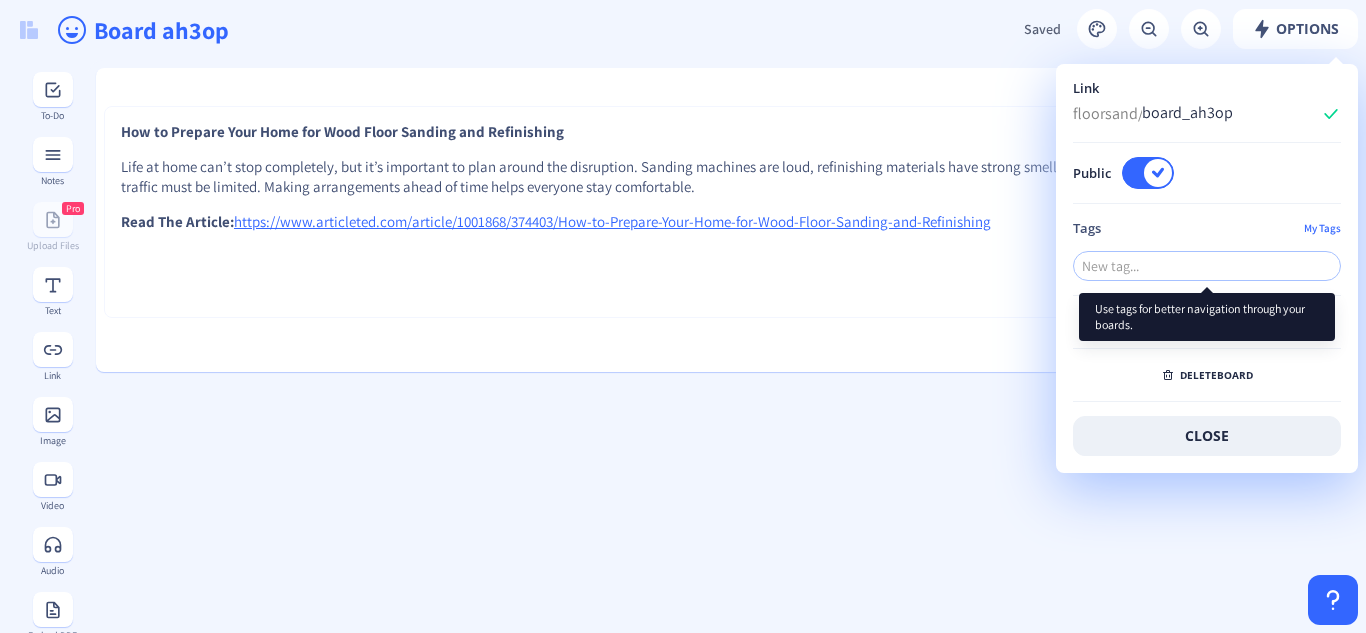 paste on "[NAME]" 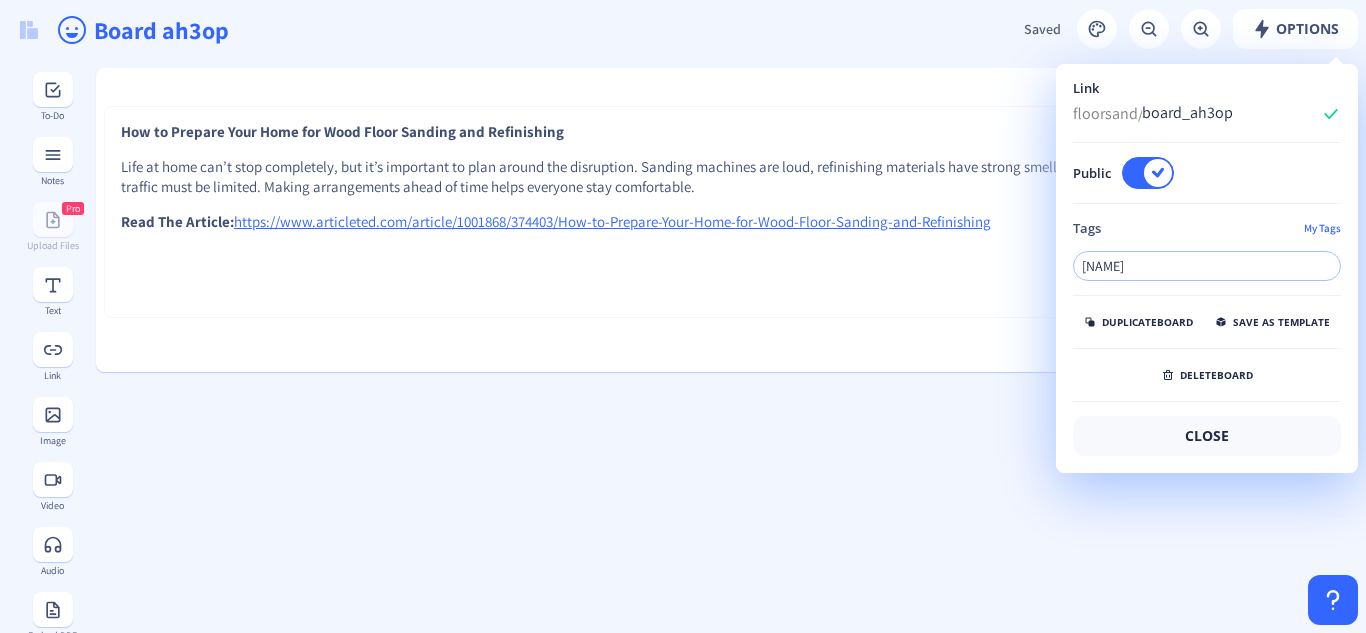 type on "[NAME]" 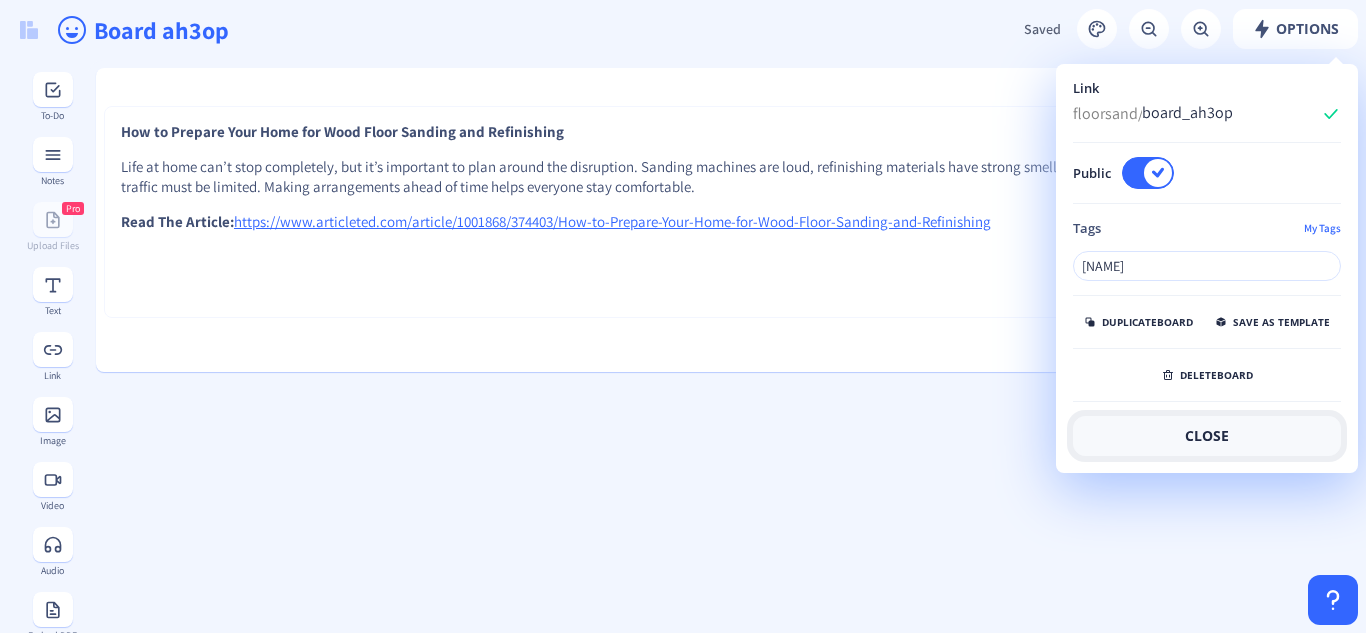 type 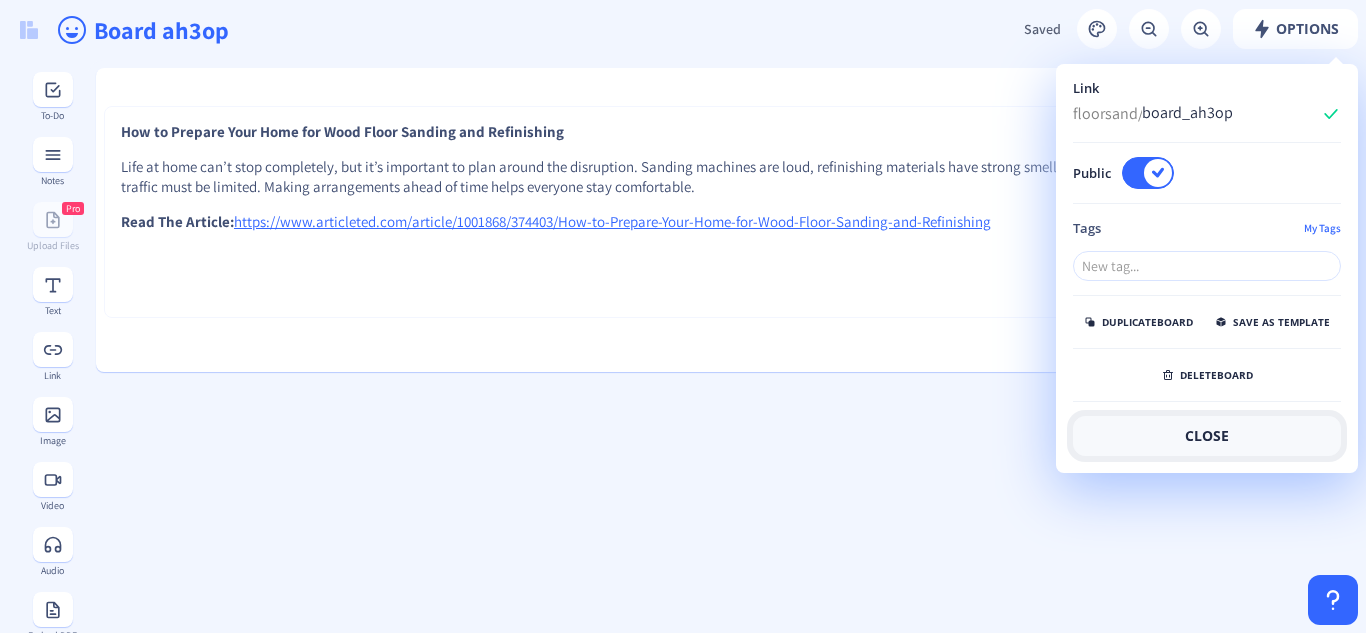 click on "close" at bounding box center (1207, 436) 